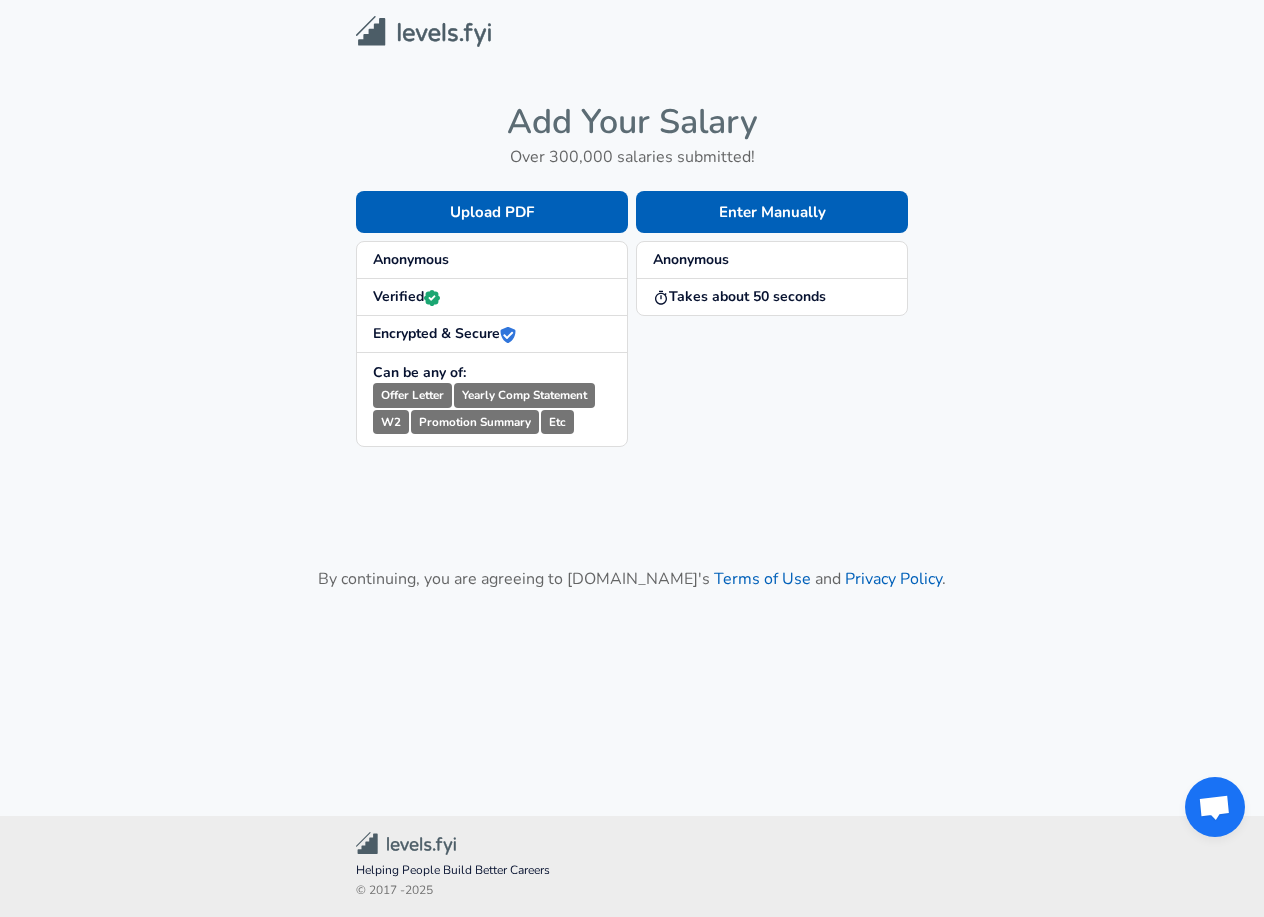scroll, scrollTop: 0, scrollLeft: 0, axis: both 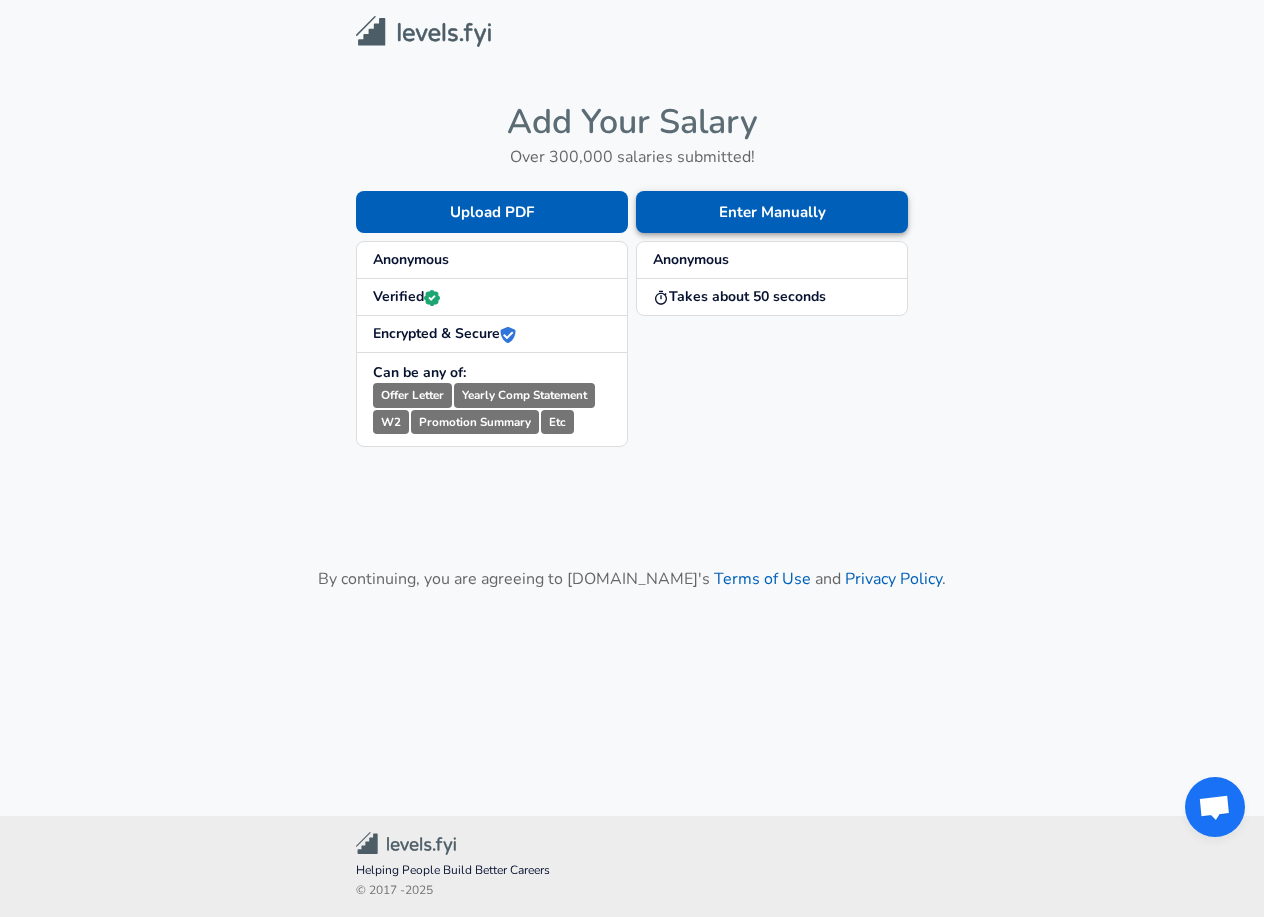 click on "Enter Manually" at bounding box center (772, 212) 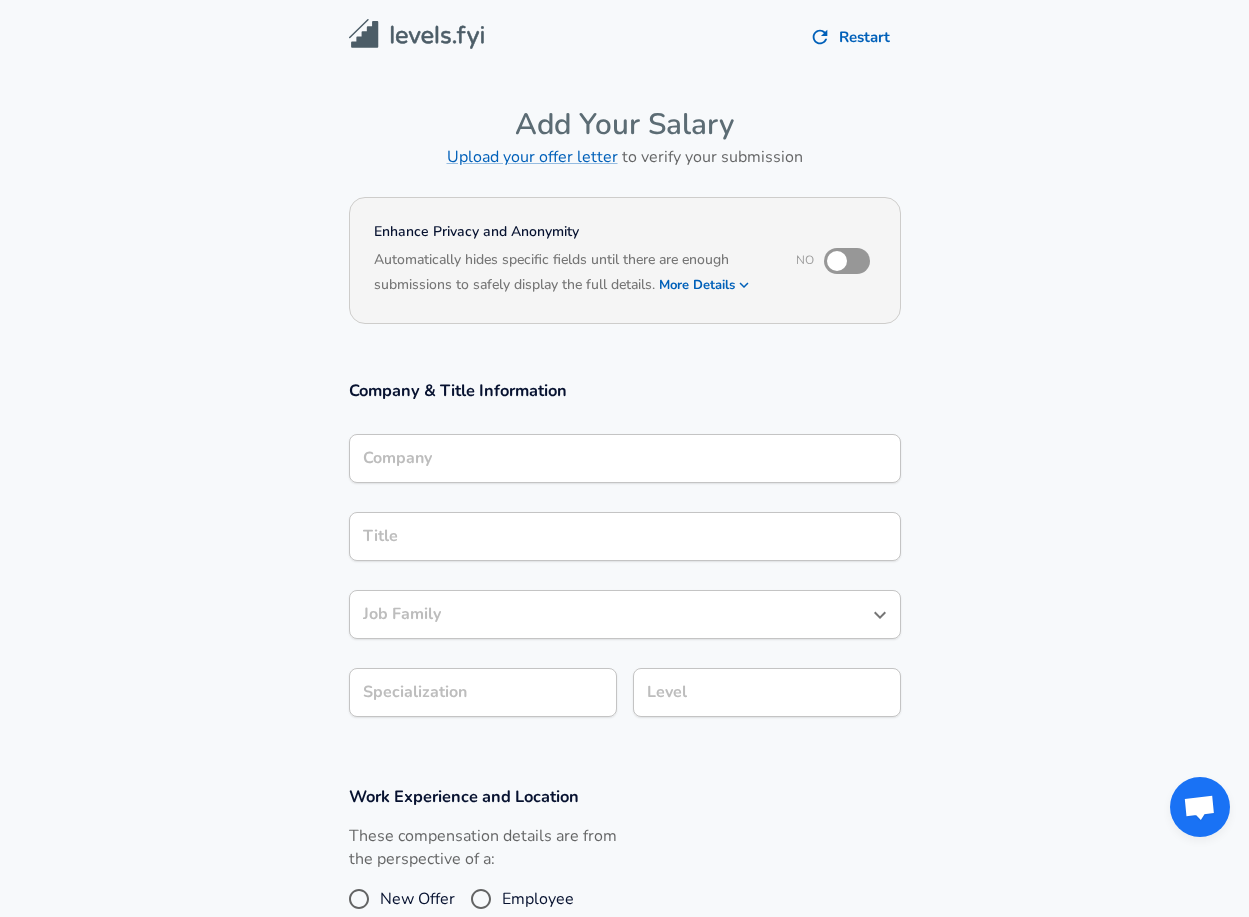 click at bounding box center [837, 261] 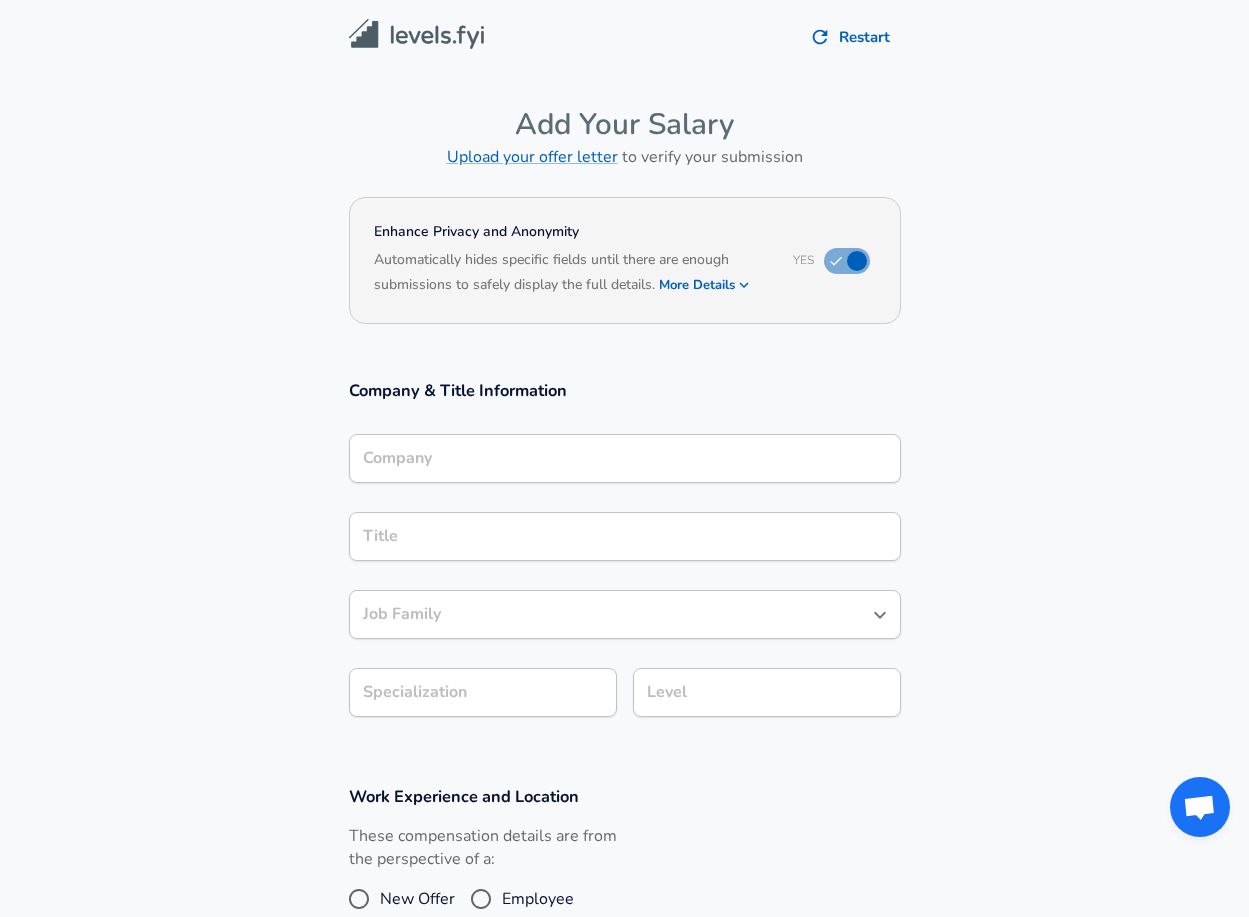 click 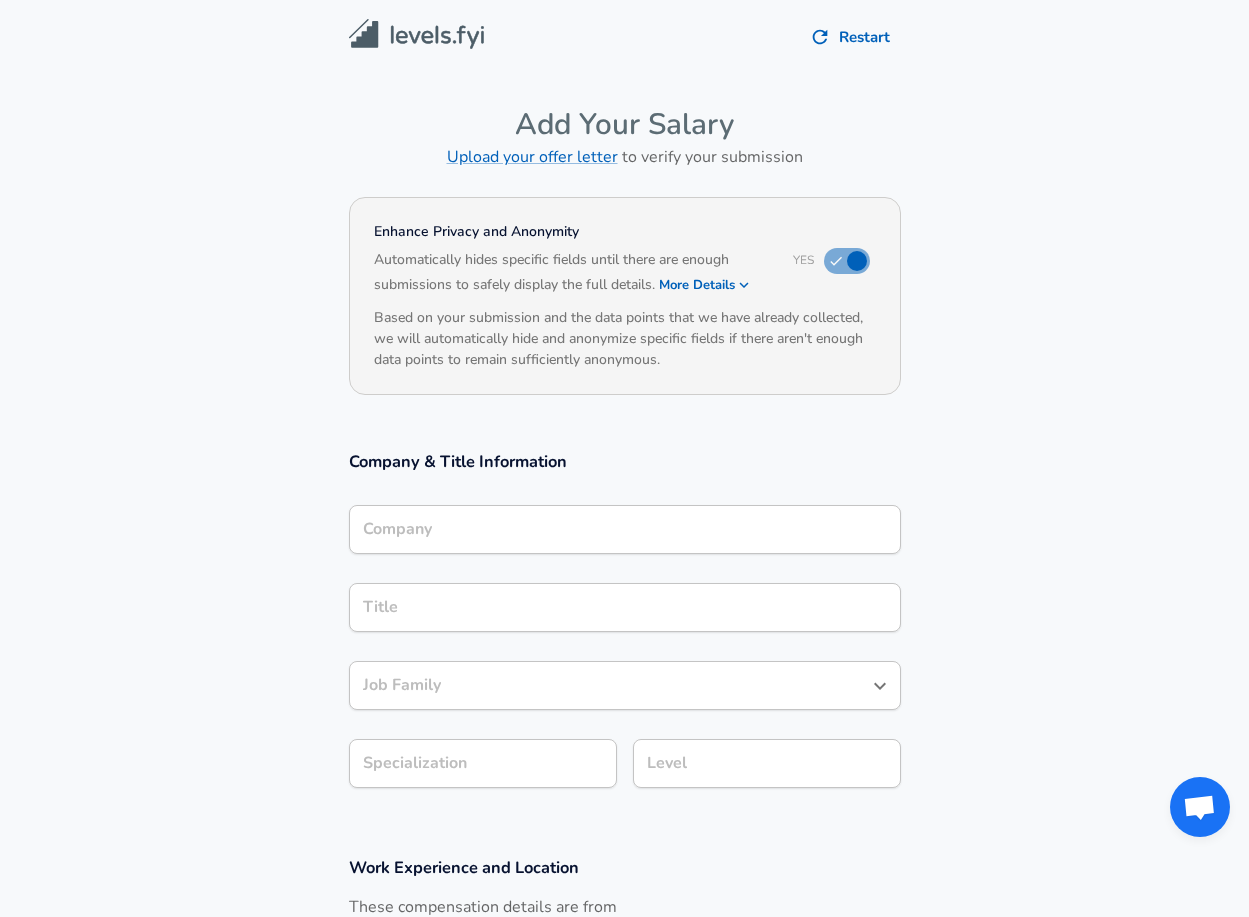 click on "Company" at bounding box center [625, 529] 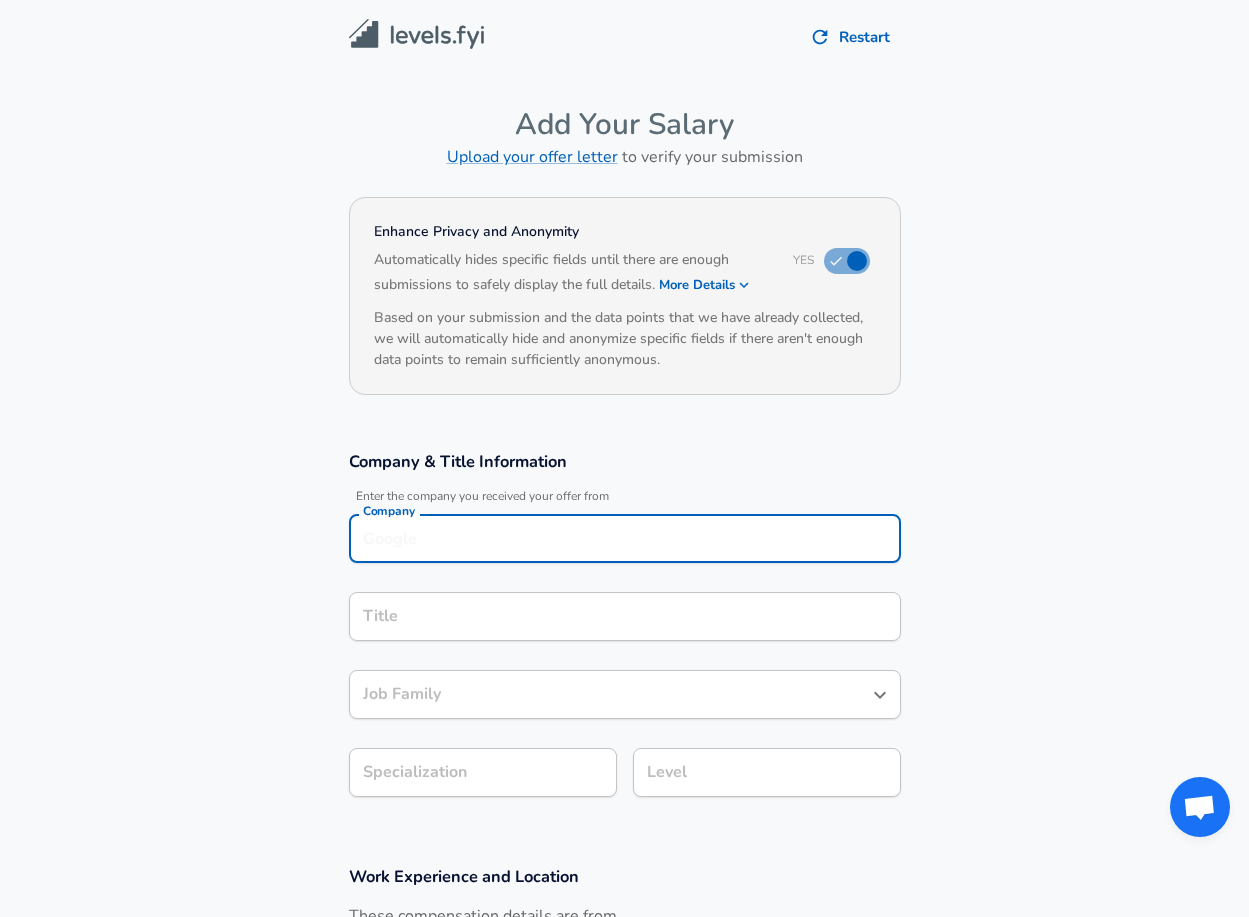 scroll, scrollTop: 20, scrollLeft: 0, axis: vertical 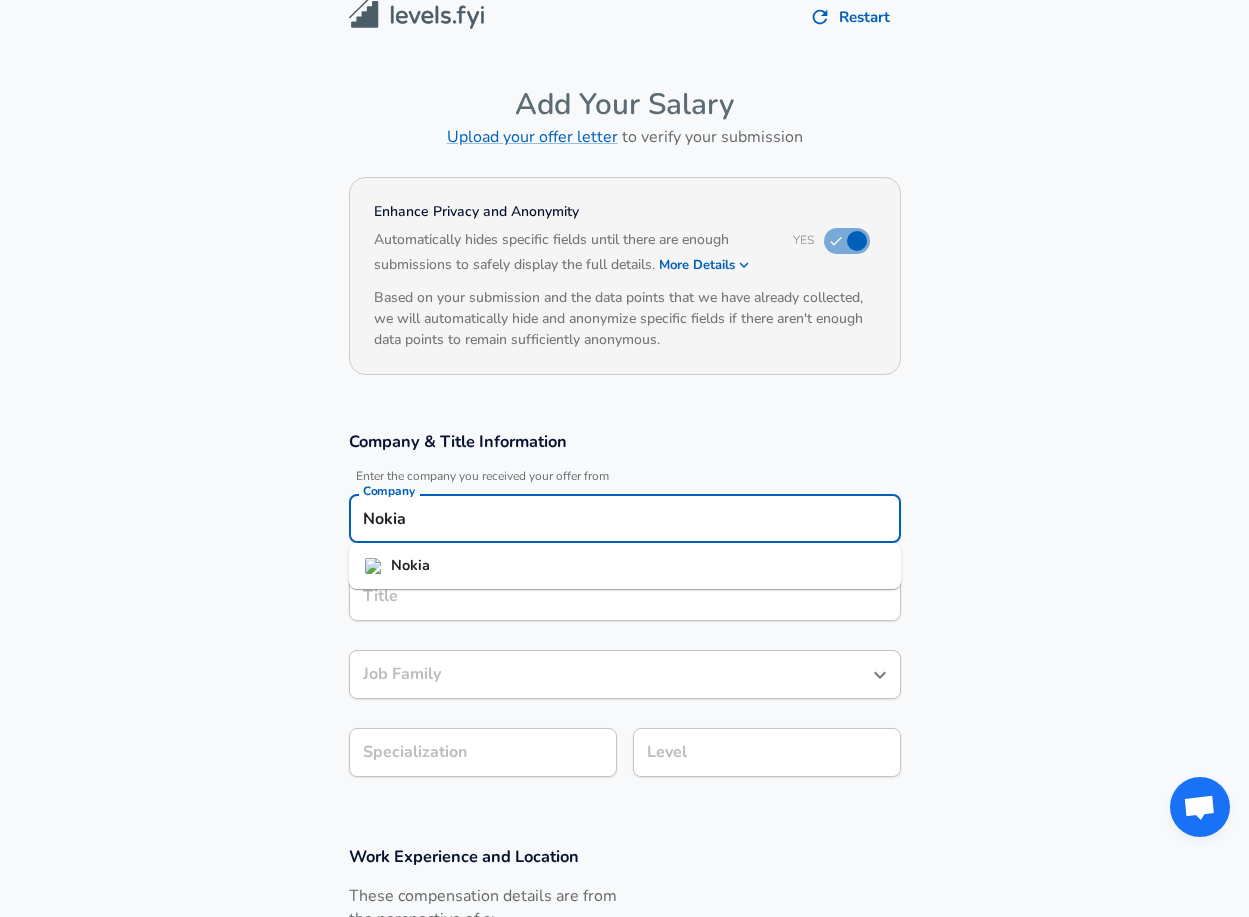 click on "Title" at bounding box center [625, 596] 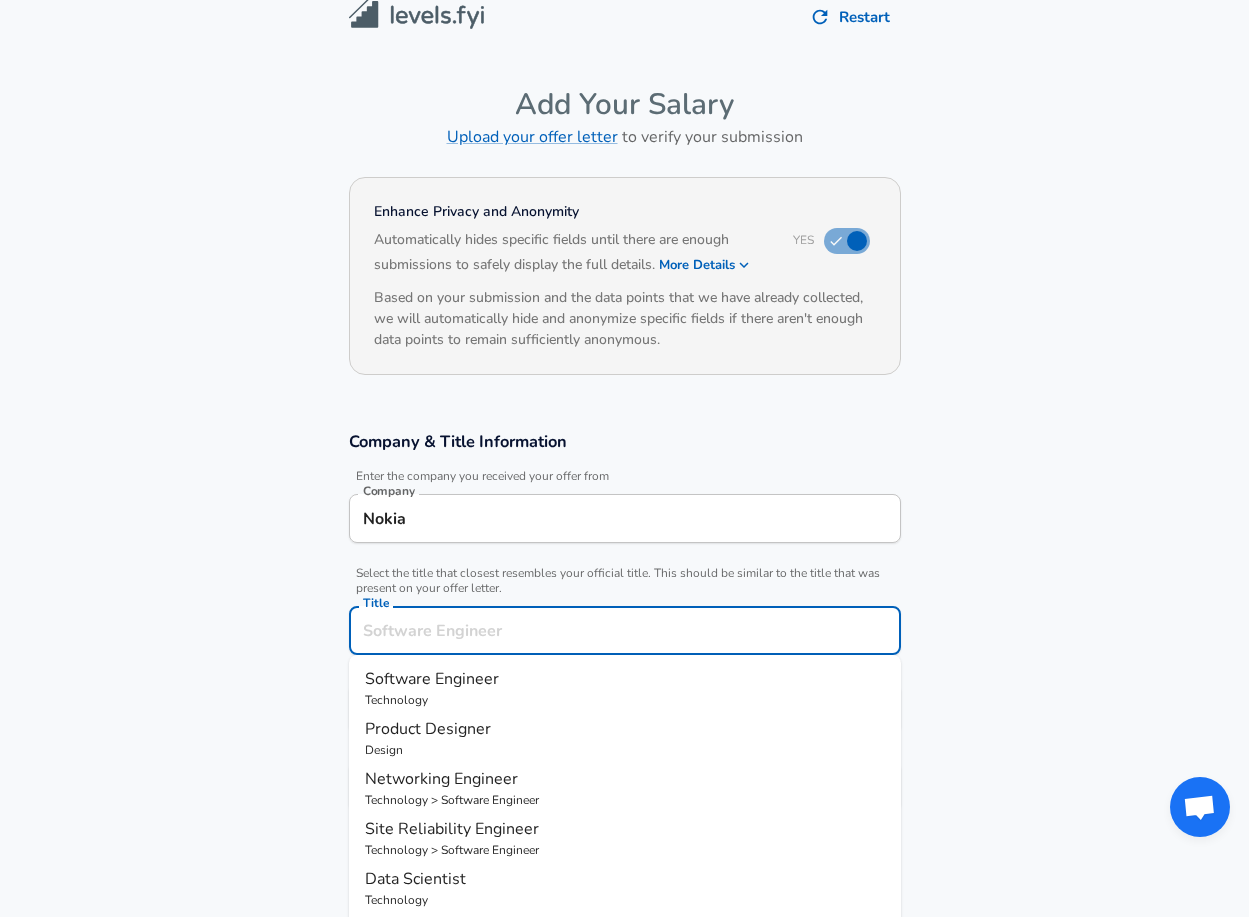 scroll, scrollTop: 60, scrollLeft: 0, axis: vertical 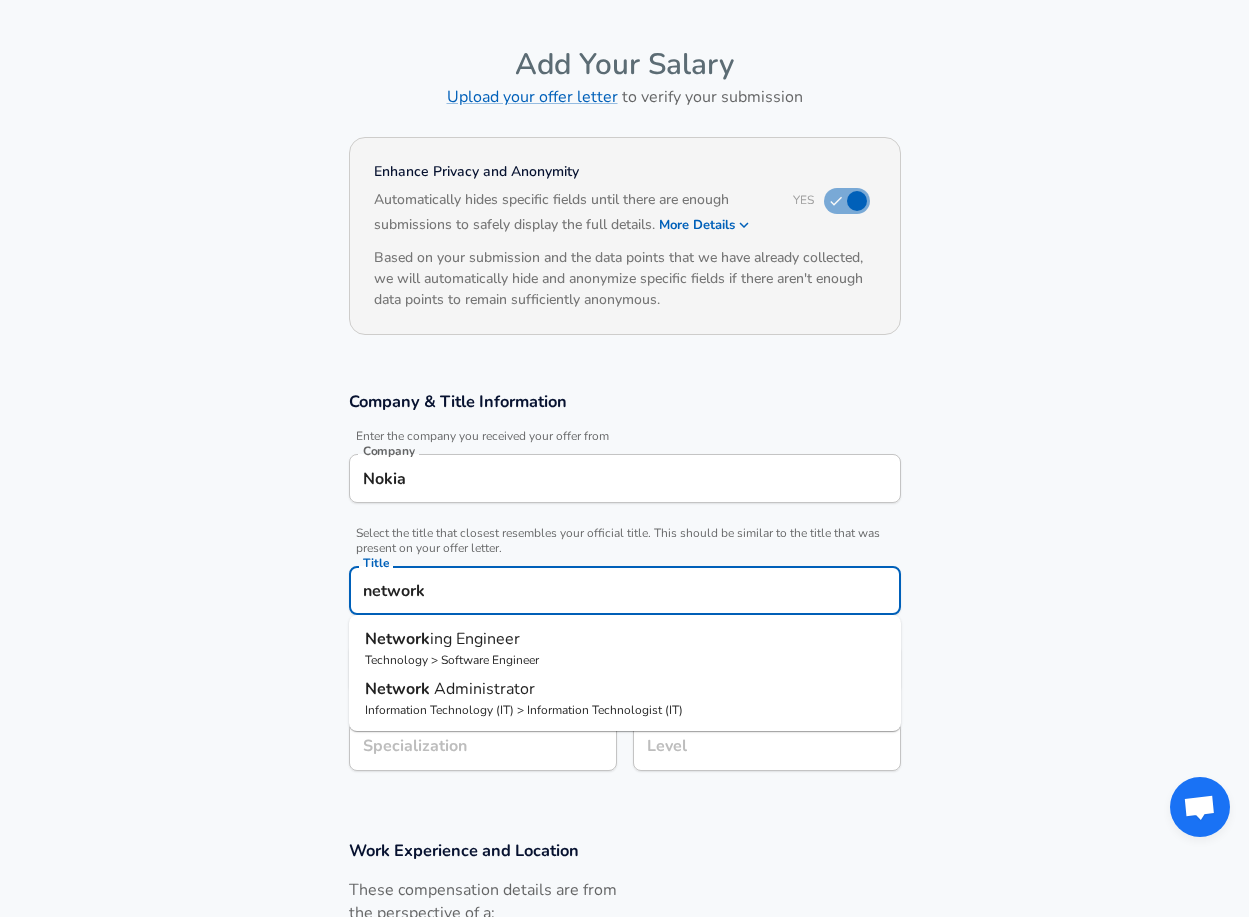 drag, startPoint x: 436, startPoint y: 589, endPoint x: 309, endPoint y: 567, distance: 128.89143 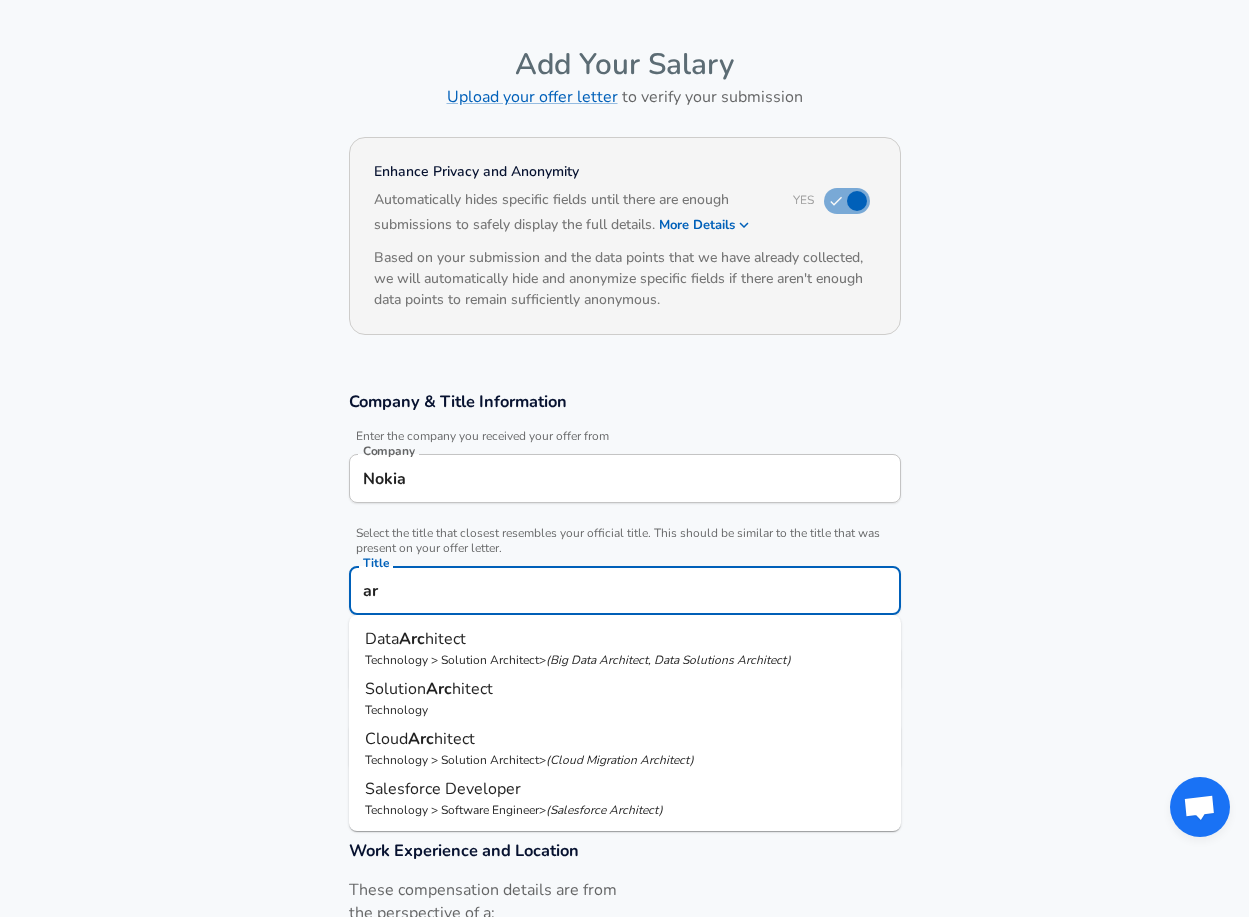 type on "a" 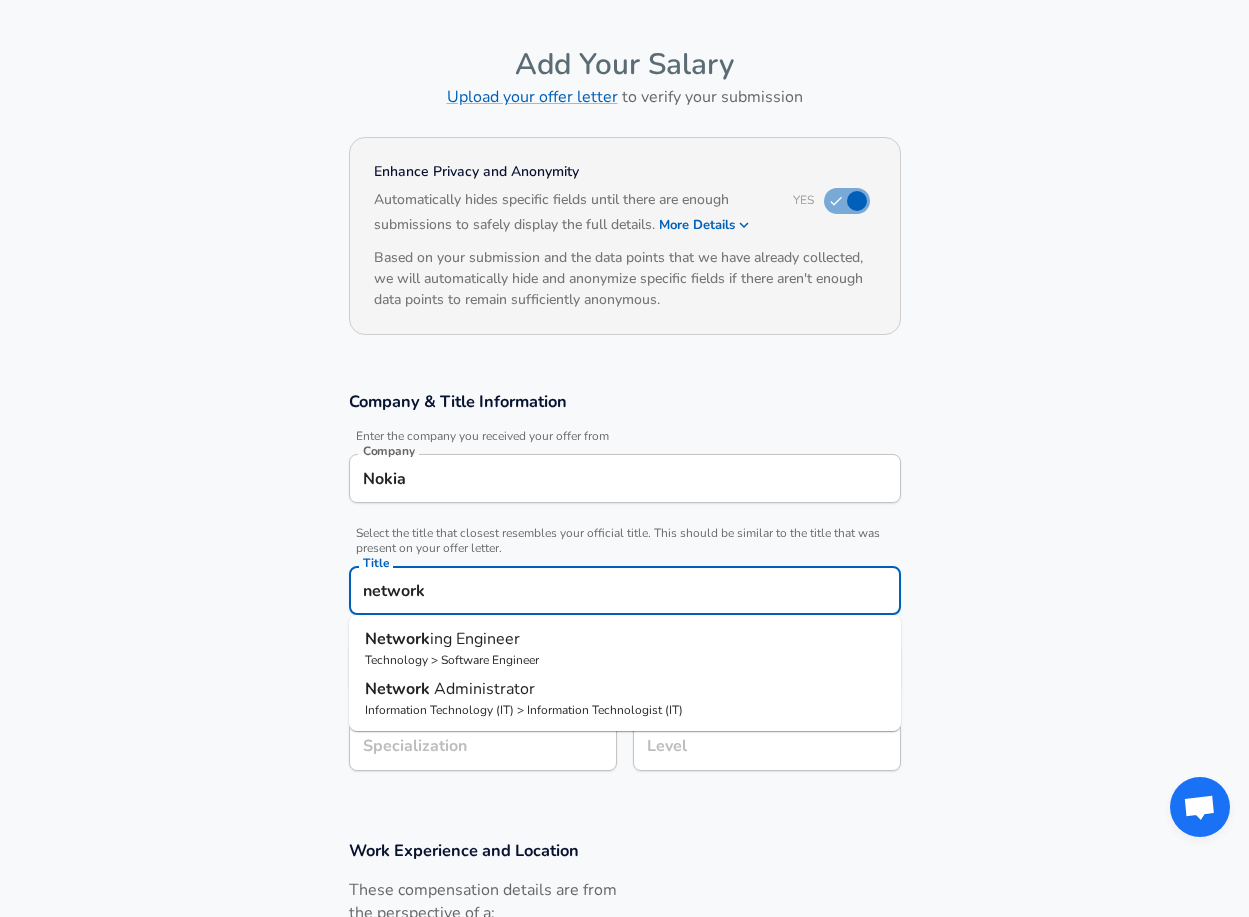 click on "Network ing Engineer" at bounding box center (625, 639) 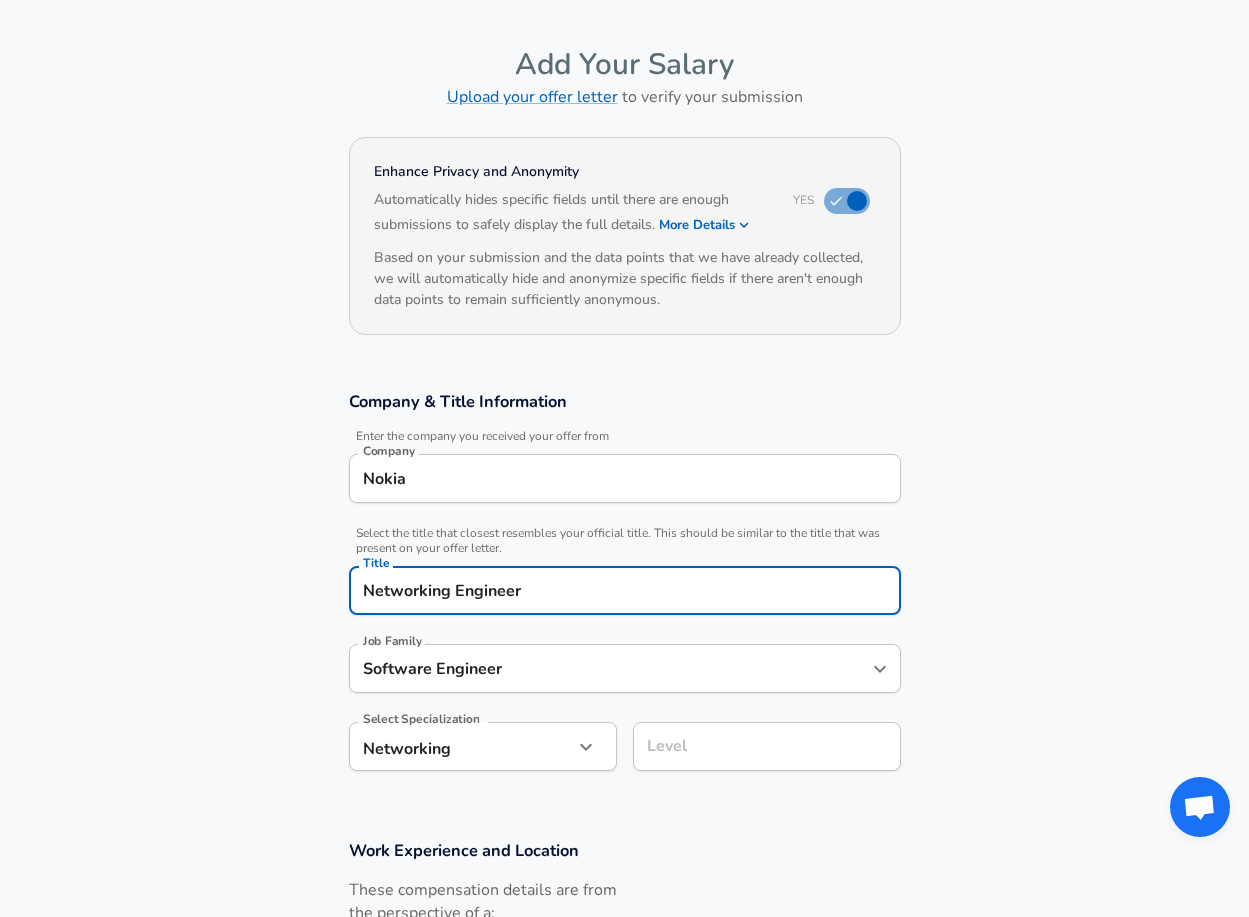 type on "Networking Engineer" 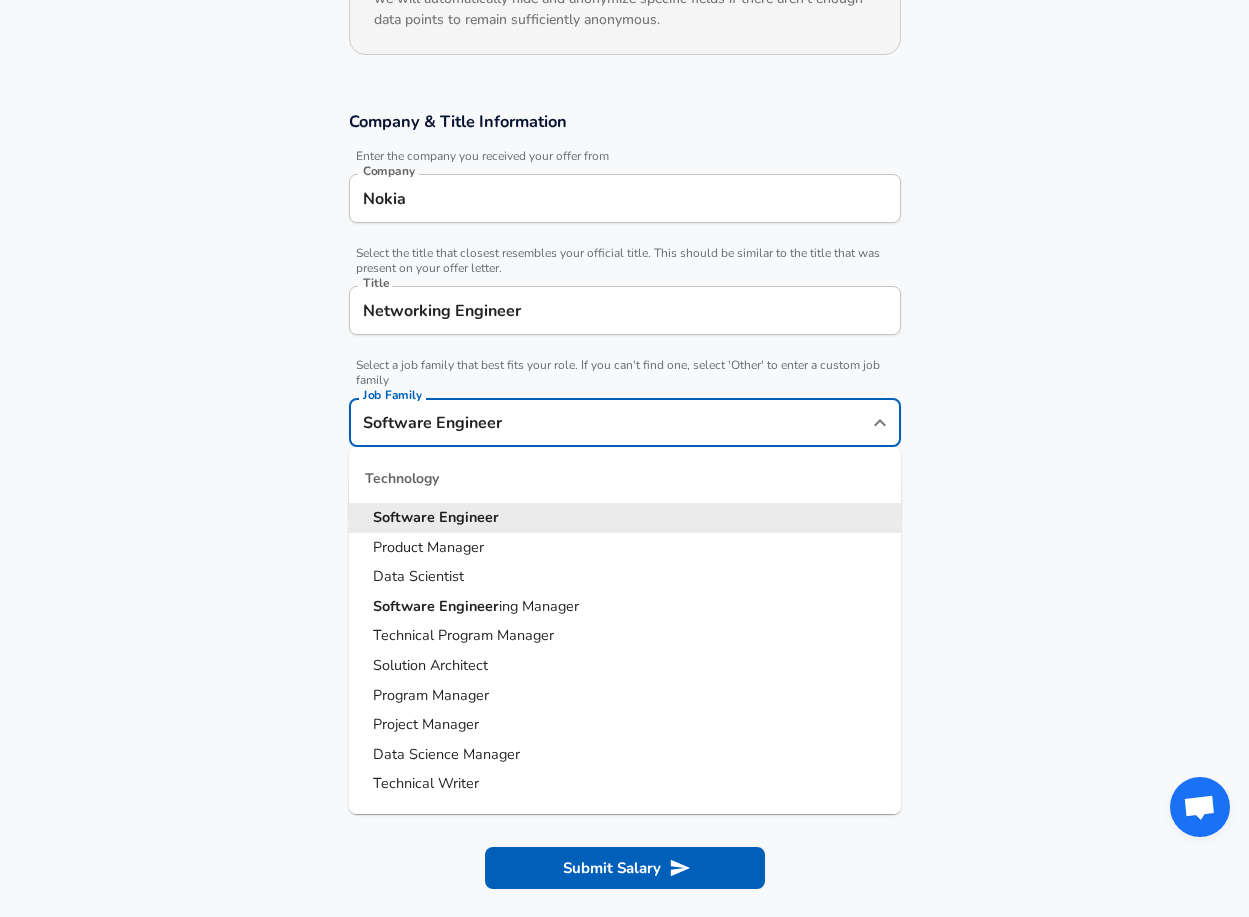 scroll, scrollTop: 400, scrollLeft: 0, axis: vertical 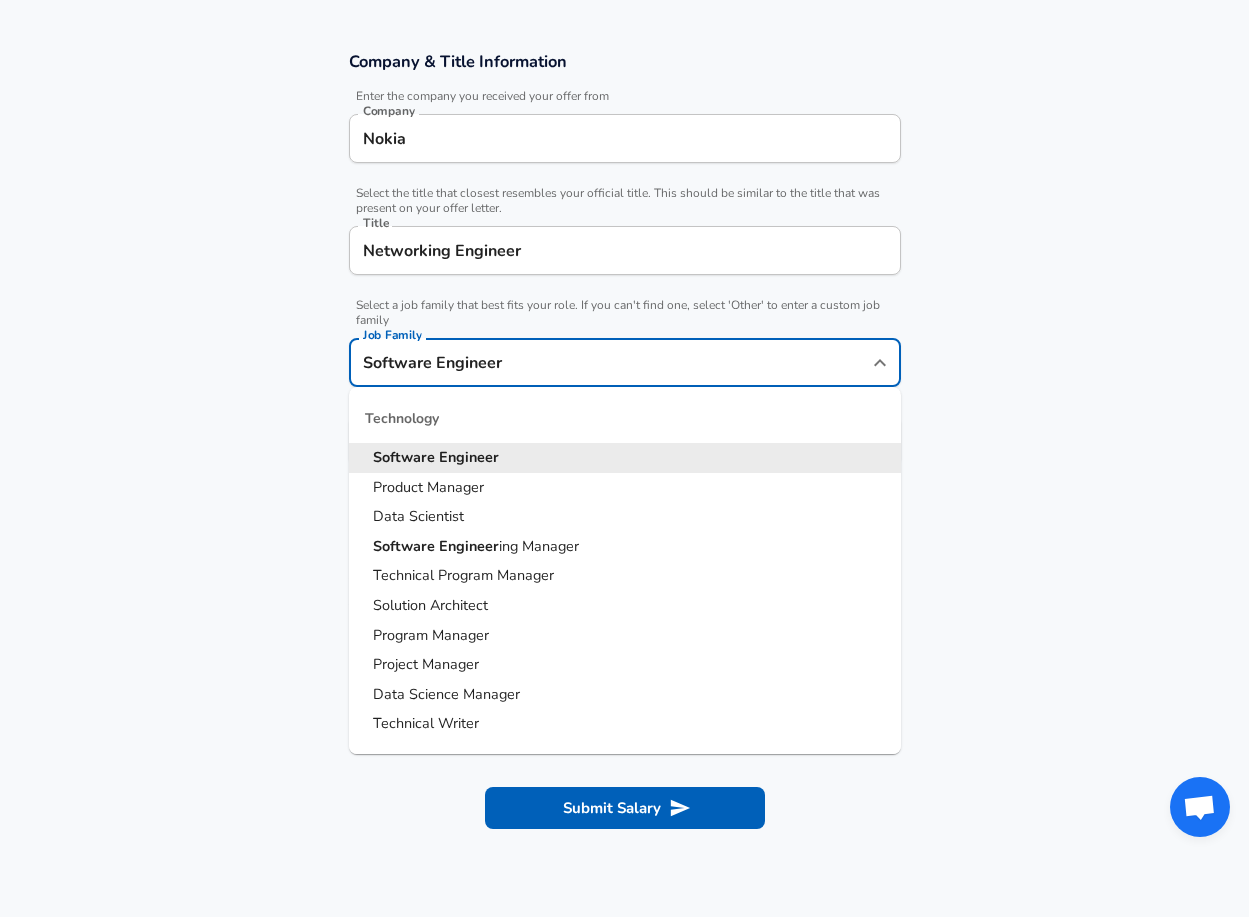 click on "Work Experience and Location These compensation details are from the perspective of a: New Offer Employee" at bounding box center (624, 610) 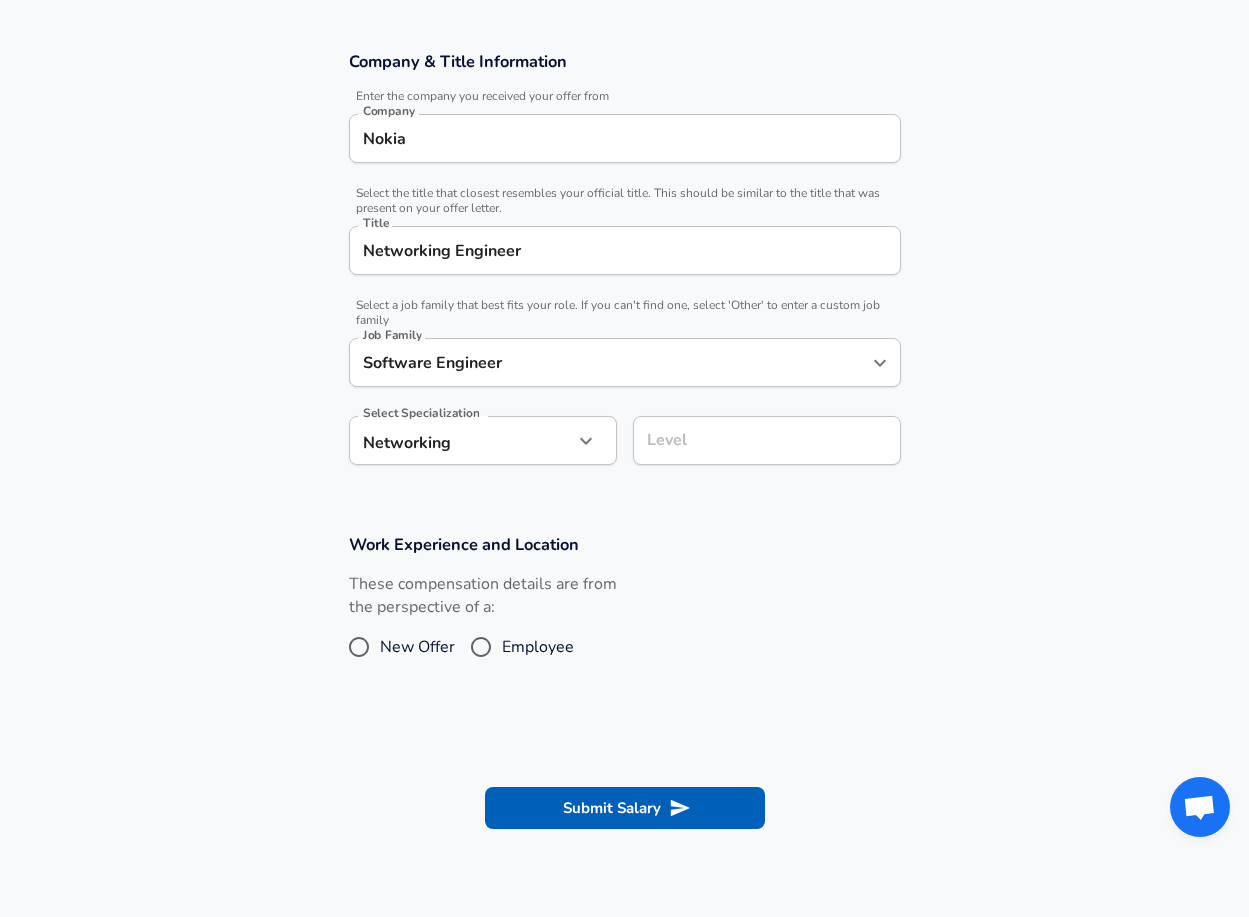 click on "Level" at bounding box center [767, 440] 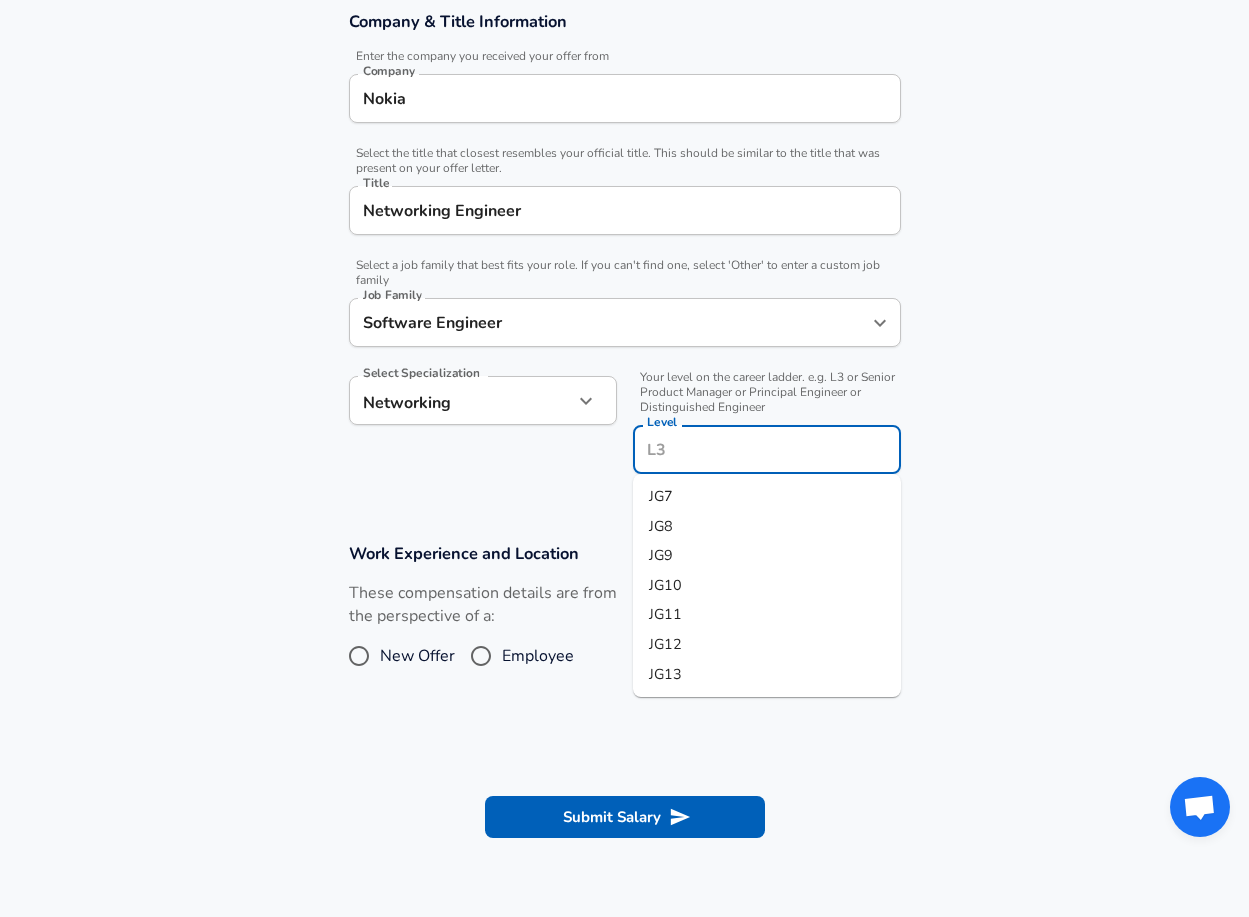 click on "JG10" at bounding box center [767, 586] 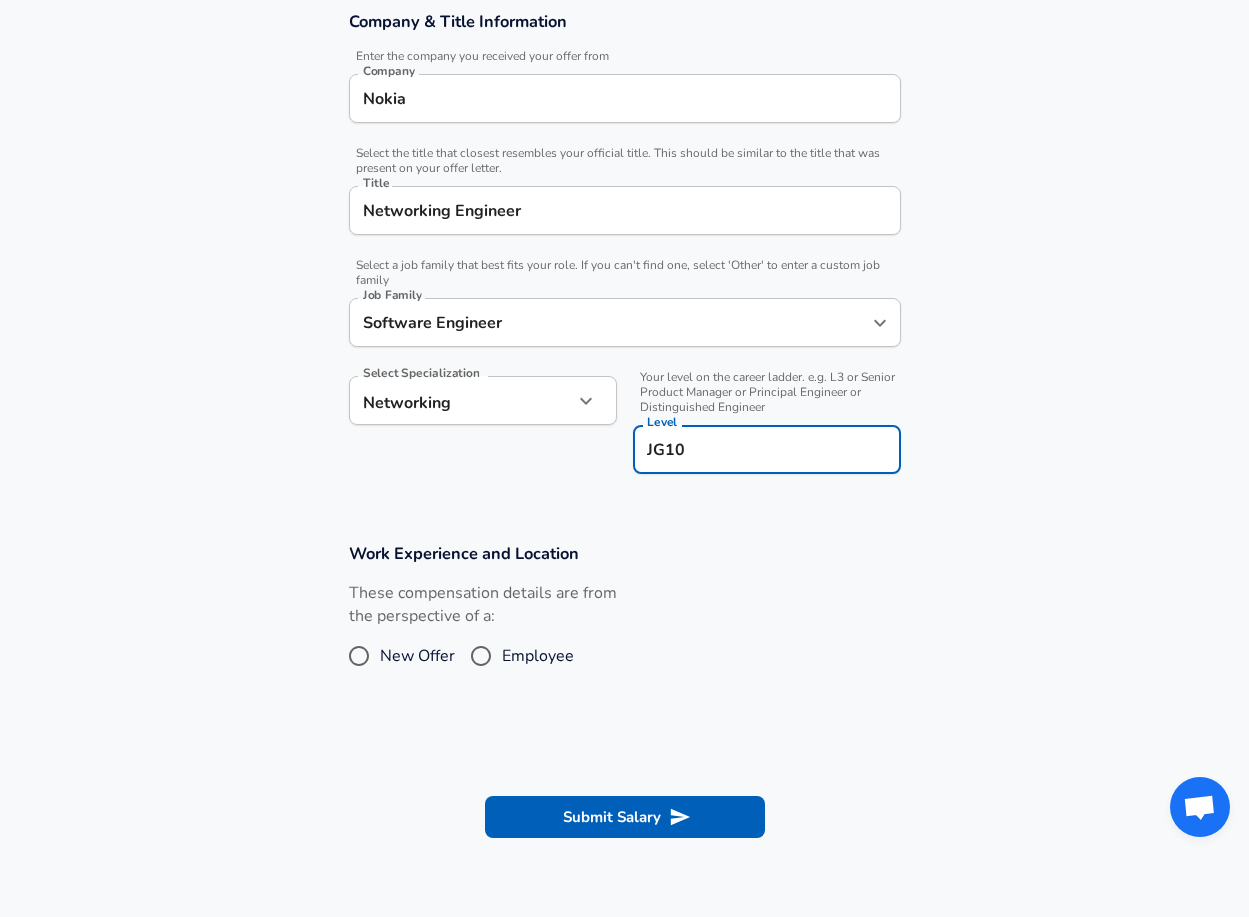 click on "Employee" at bounding box center [481, 656] 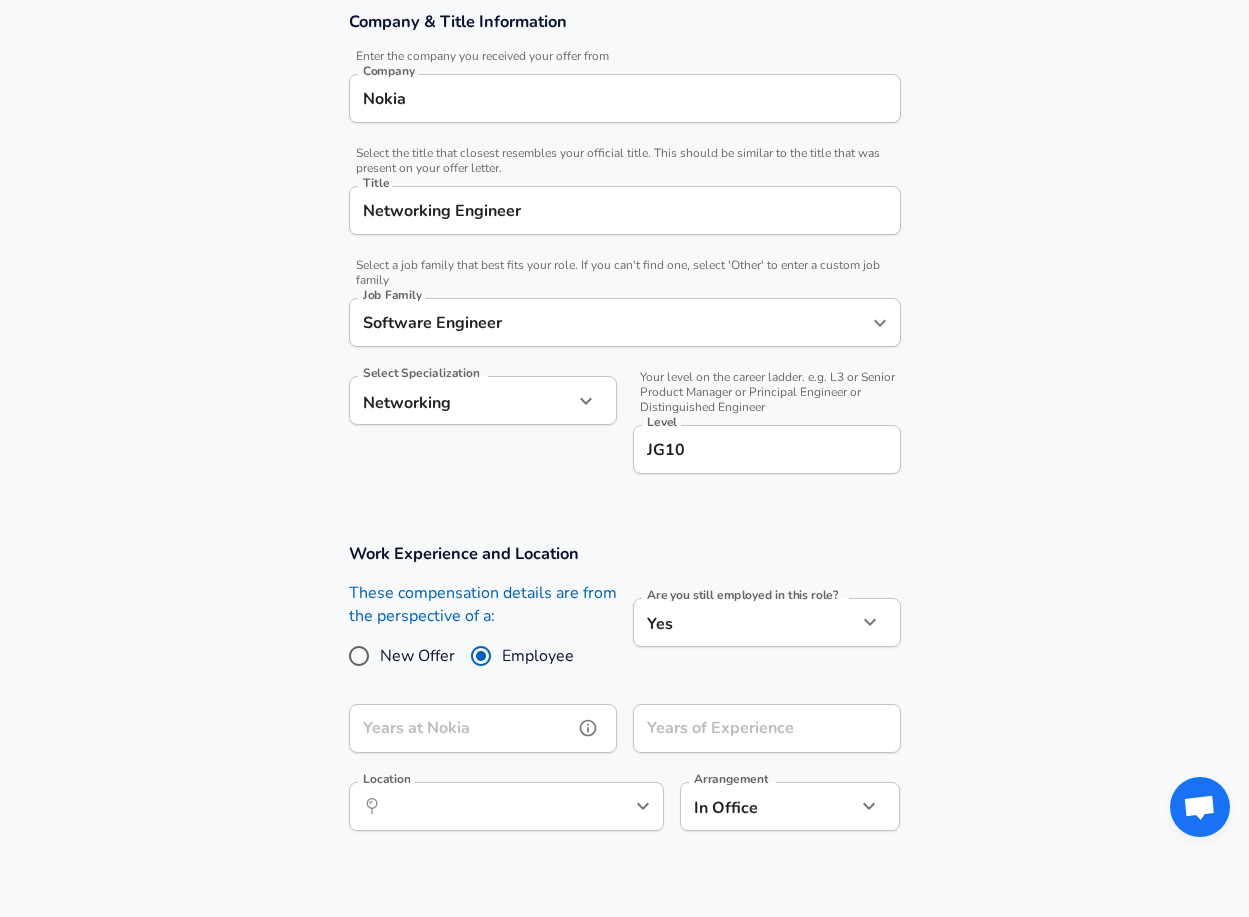 click on "Years at Nokia" at bounding box center (461, 728) 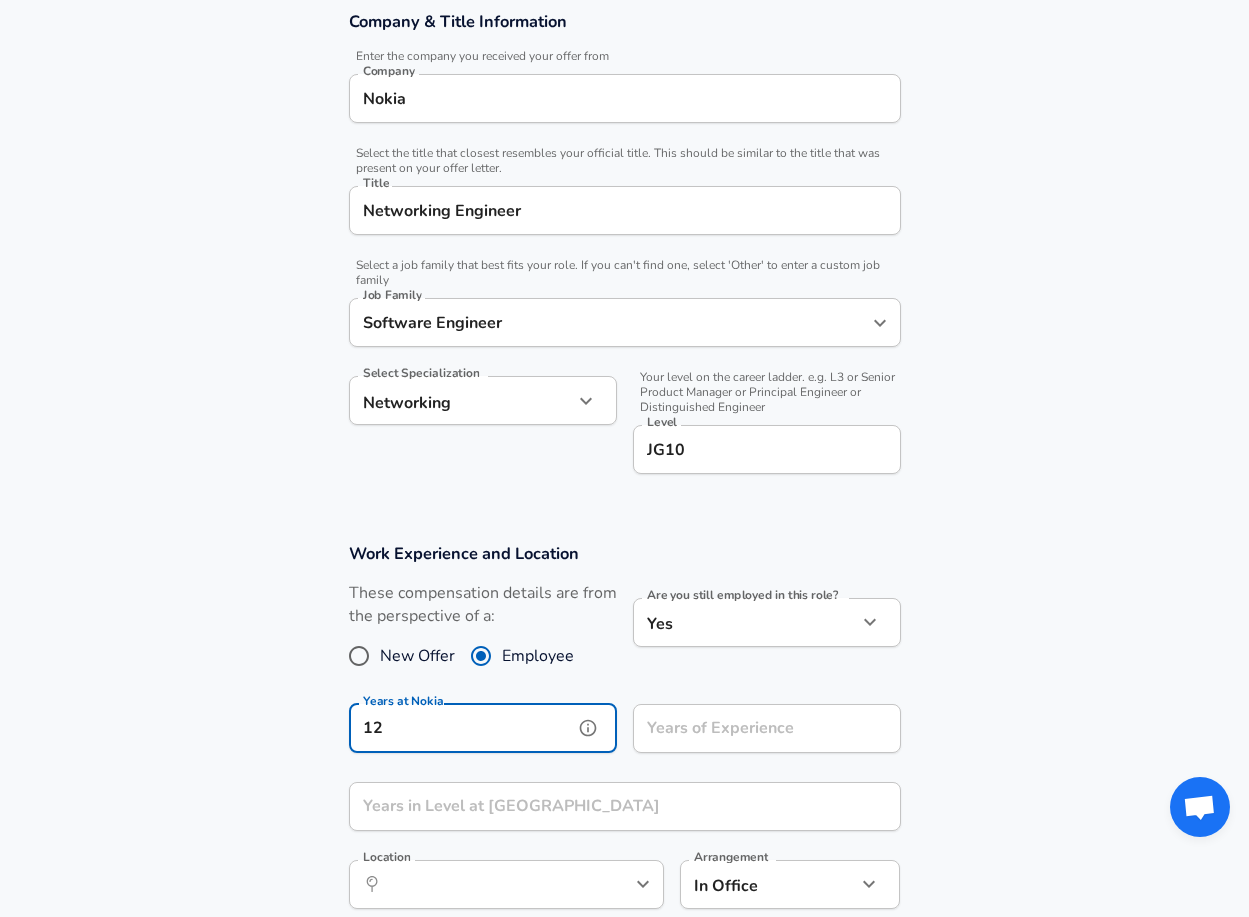 type on "12" 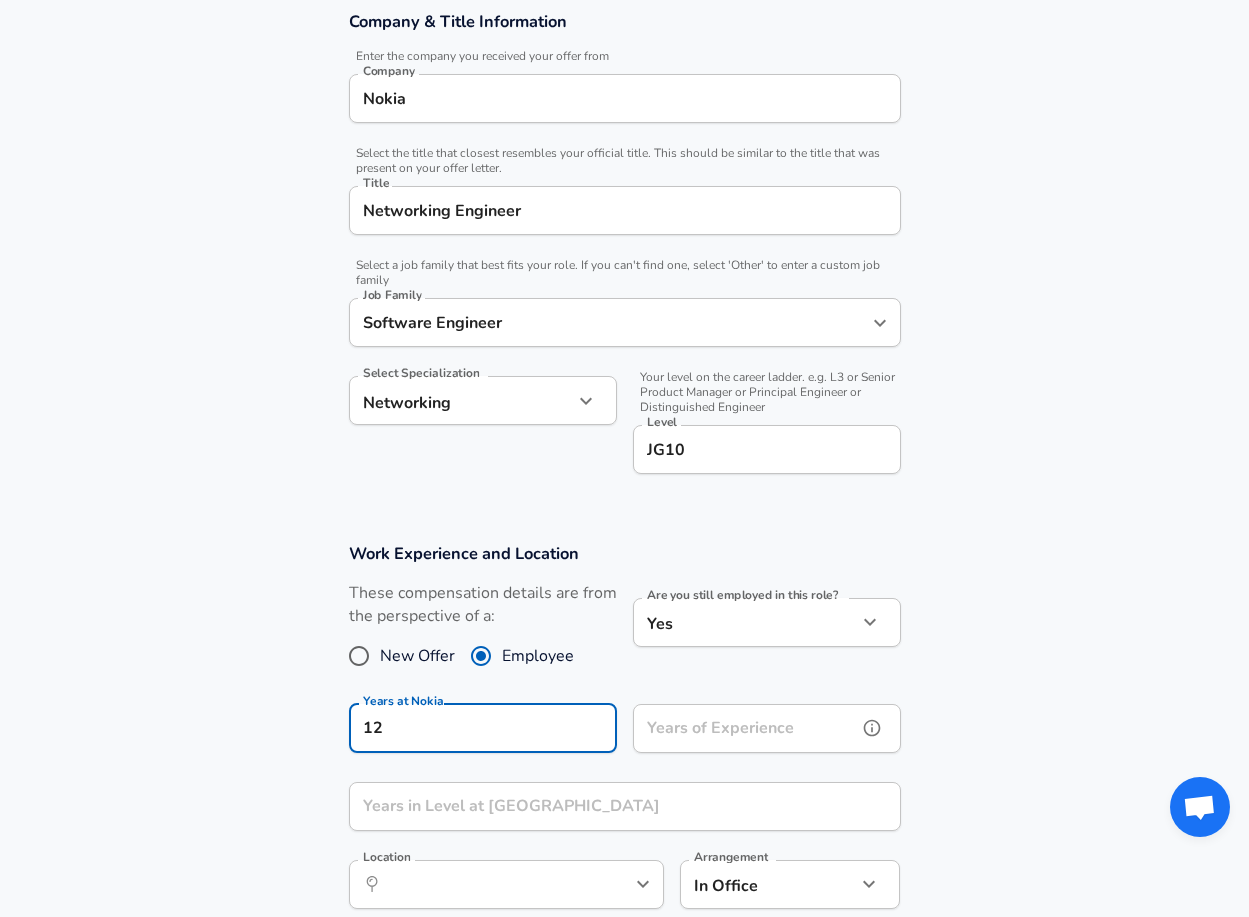 click on "Years of Experience Years of Experience" at bounding box center (767, 731) 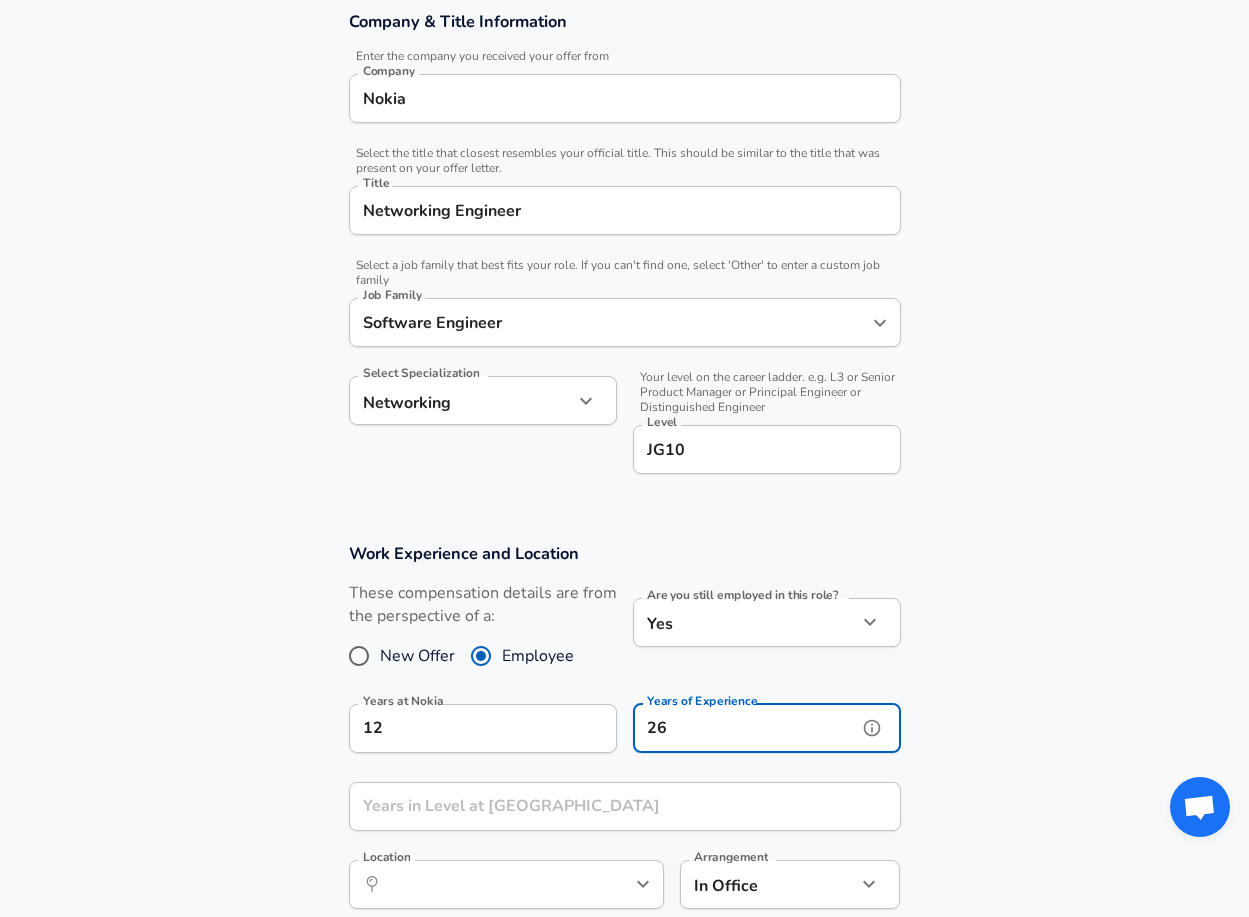 type on "26" 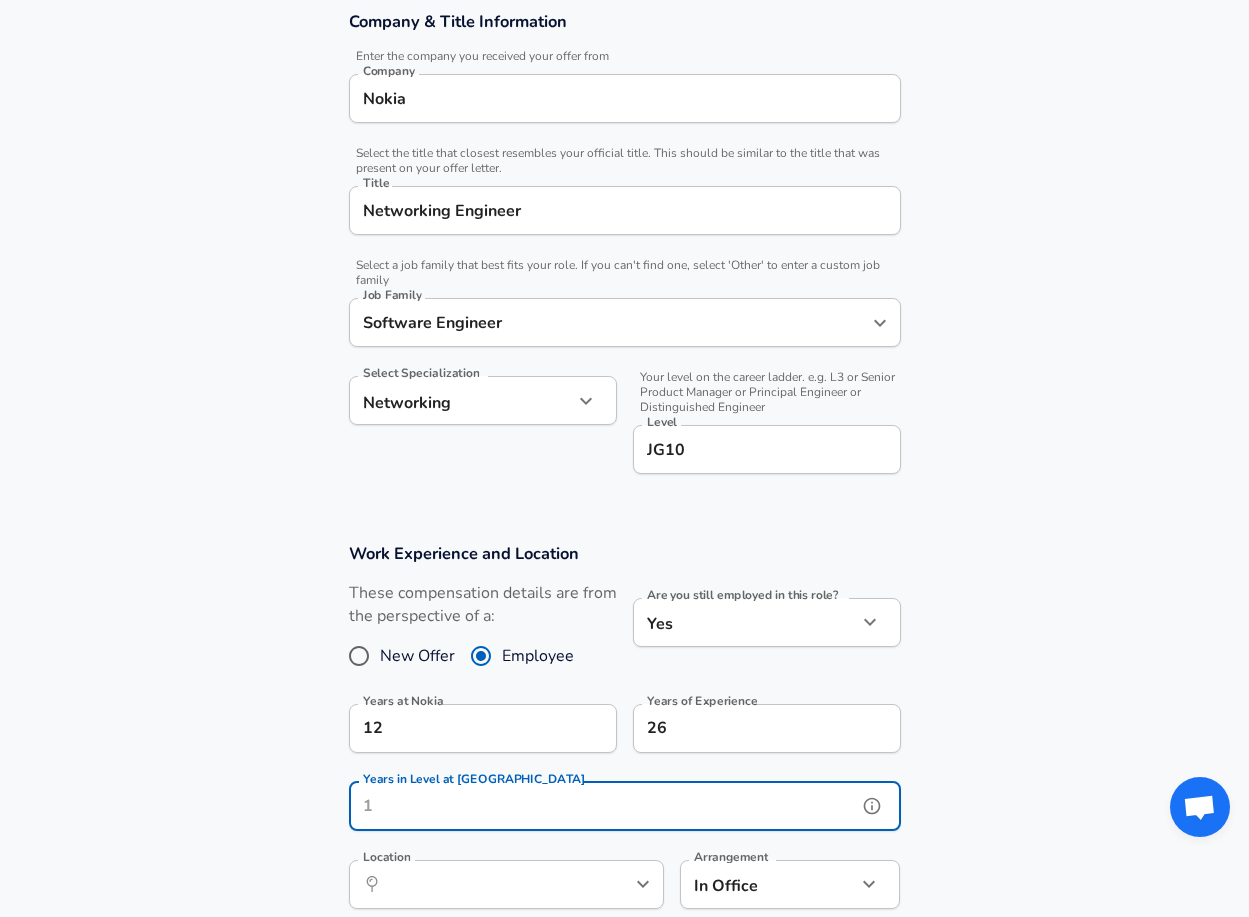 click on "Years in Level at [GEOGRAPHIC_DATA]" at bounding box center [603, 806] 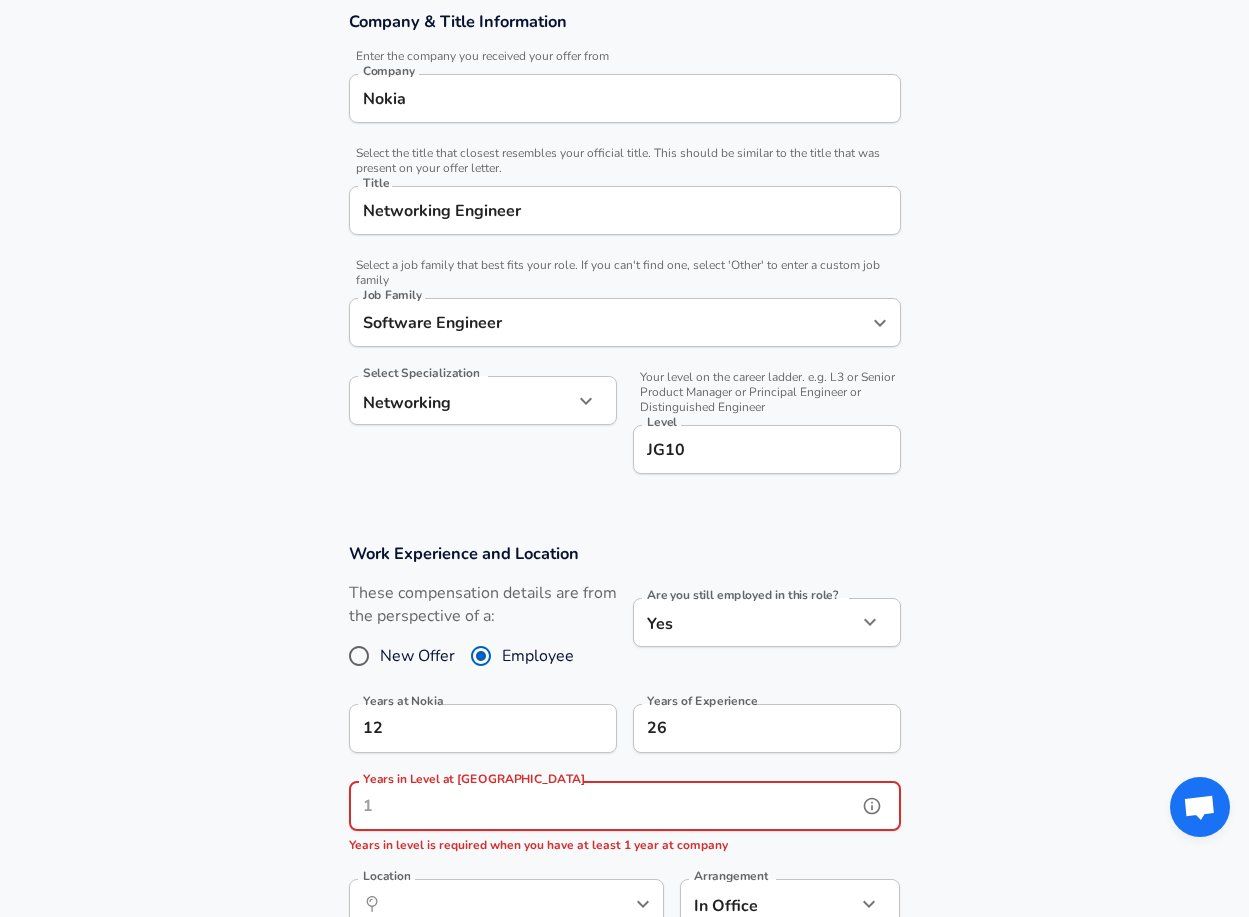click on "Years in Level at [GEOGRAPHIC_DATA]" at bounding box center (603, 806) 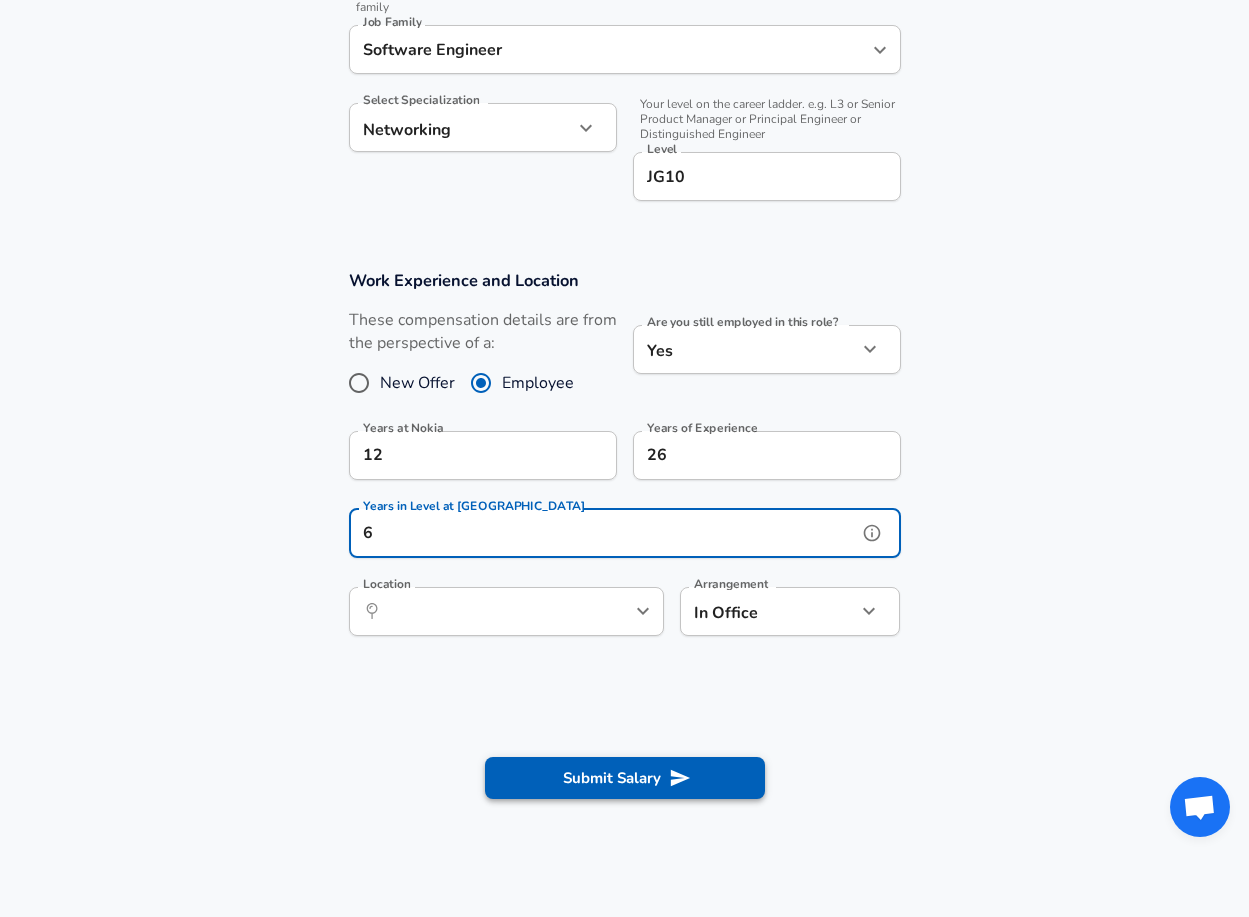 scroll, scrollTop: 740, scrollLeft: 0, axis: vertical 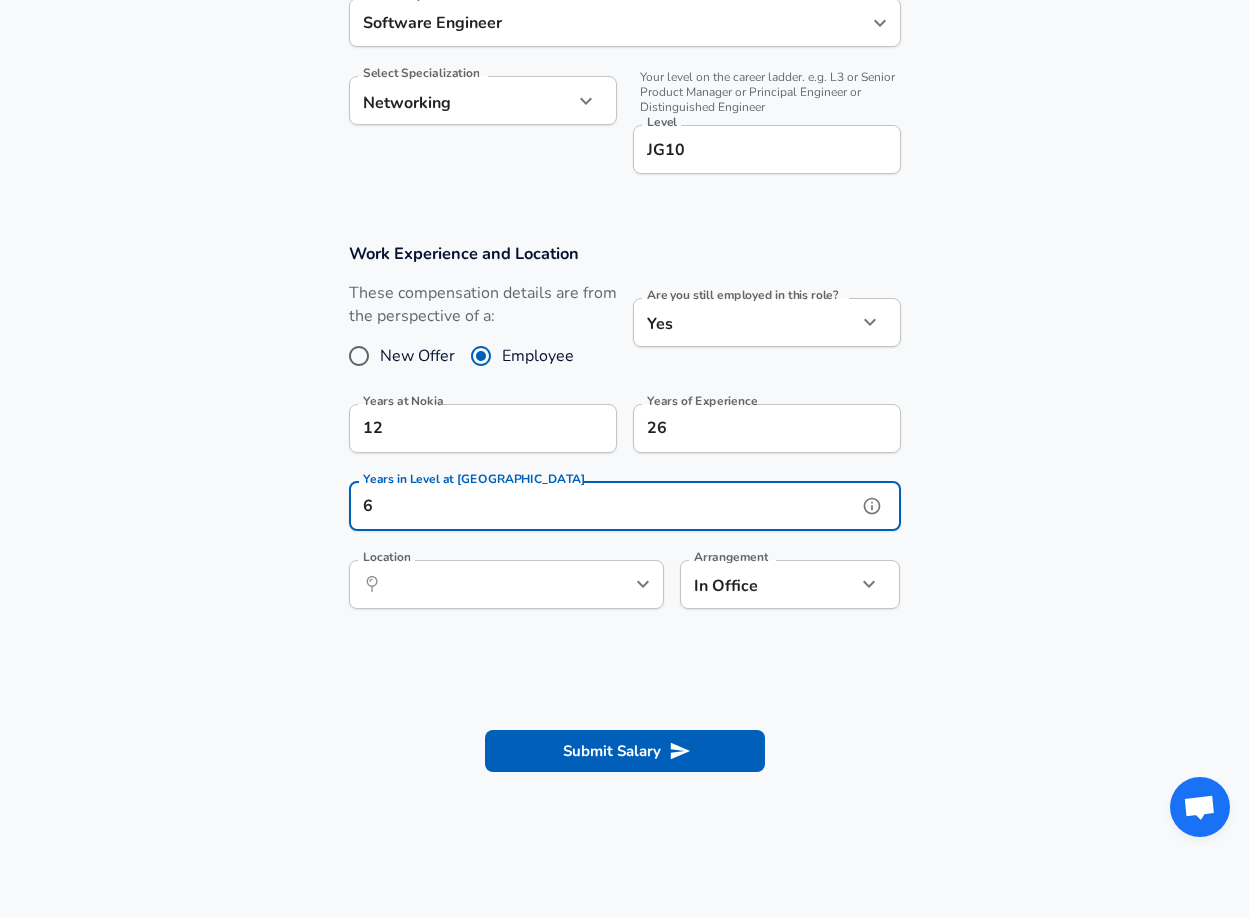 type on "6" 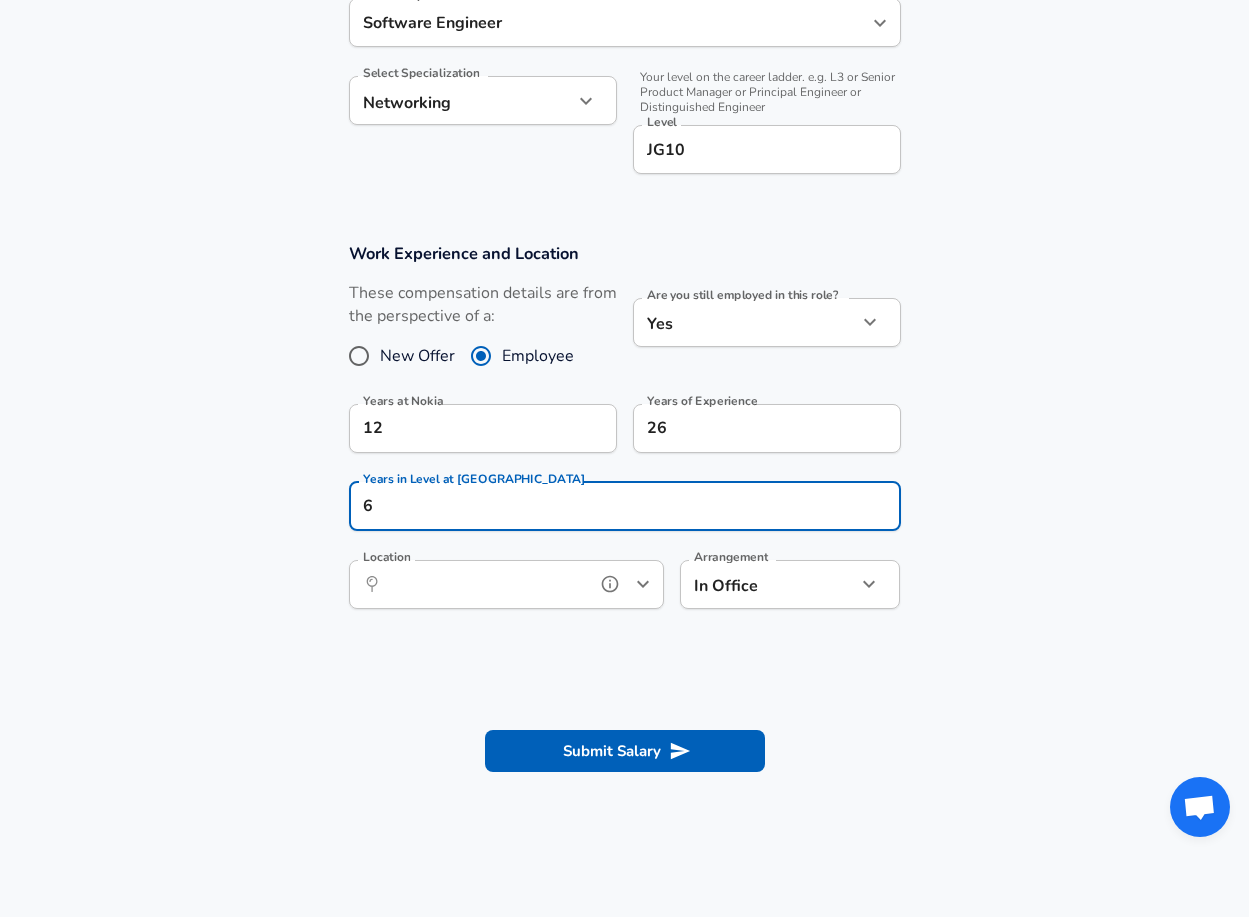 click on "Location" at bounding box center (484, 584) 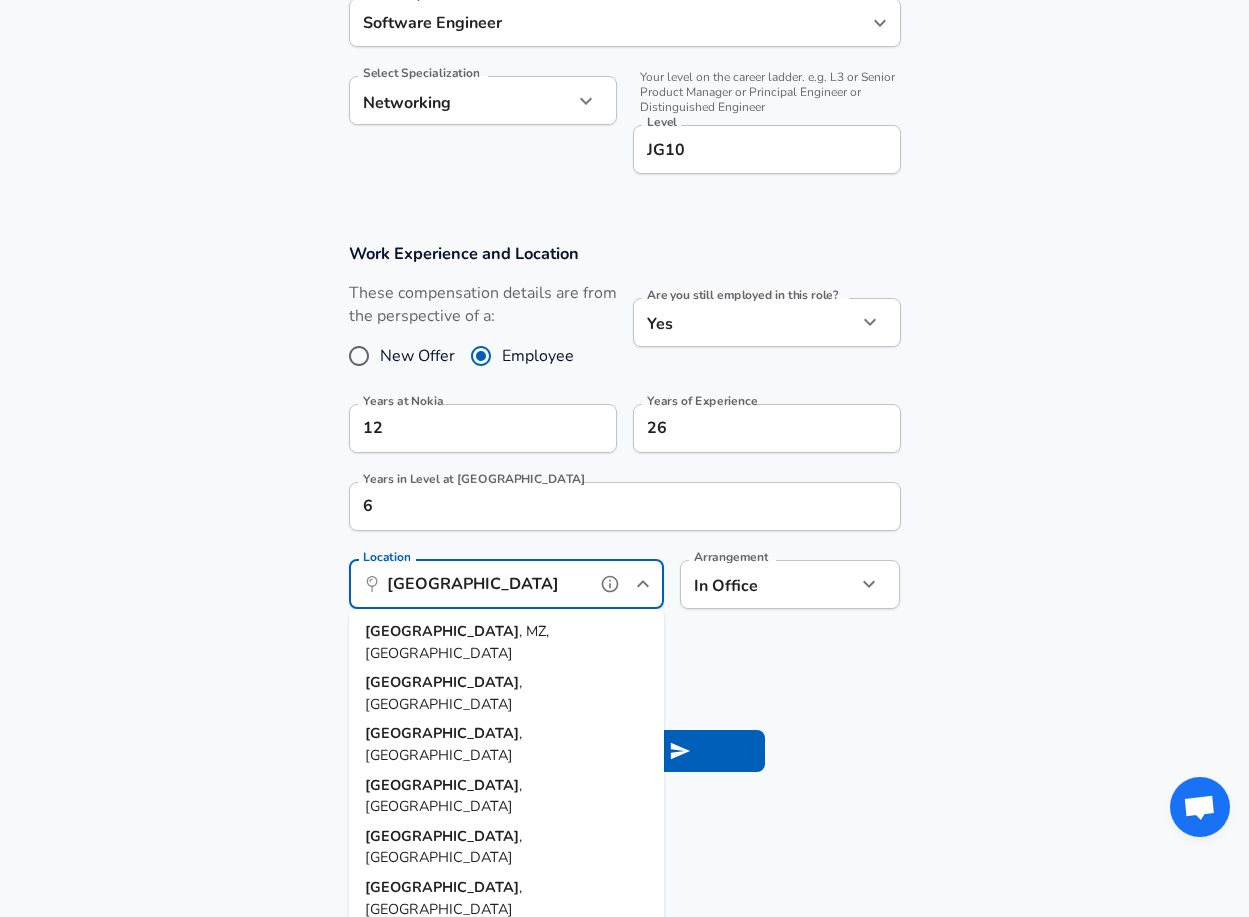 click on "[GEOGRAPHIC_DATA]" at bounding box center [442, 631] 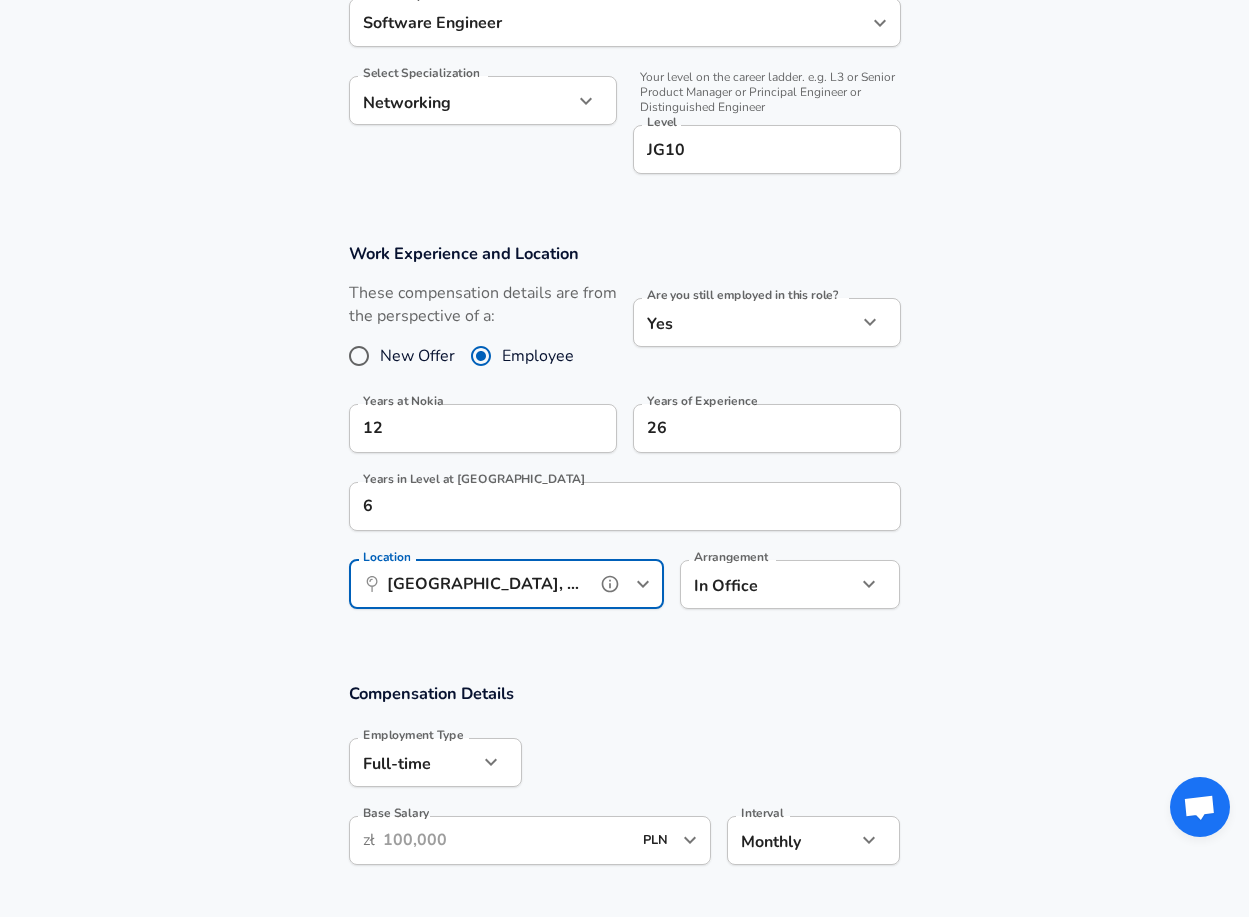 type on "[GEOGRAPHIC_DATA], [GEOGRAPHIC_DATA], [GEOGRAPHIC_DATA]" 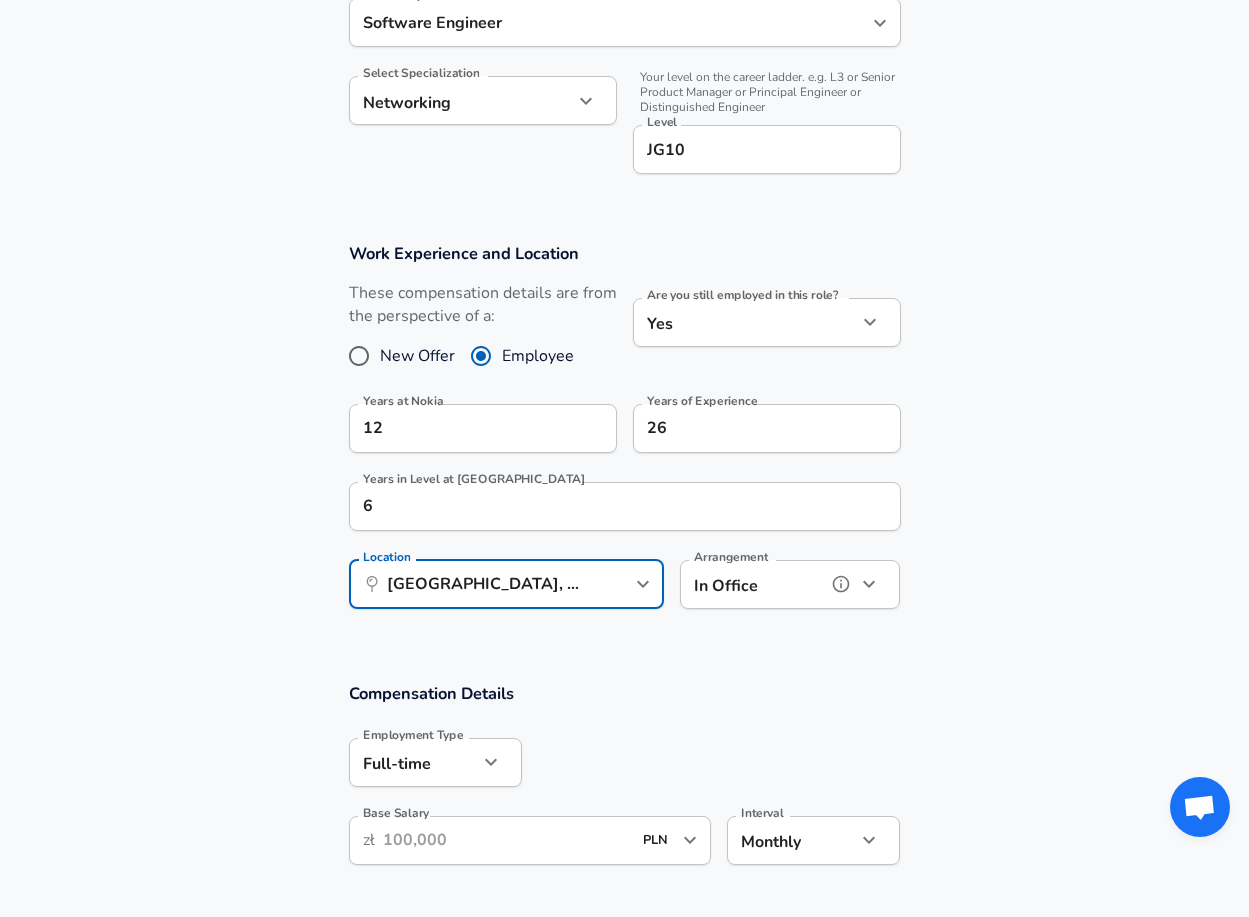 click 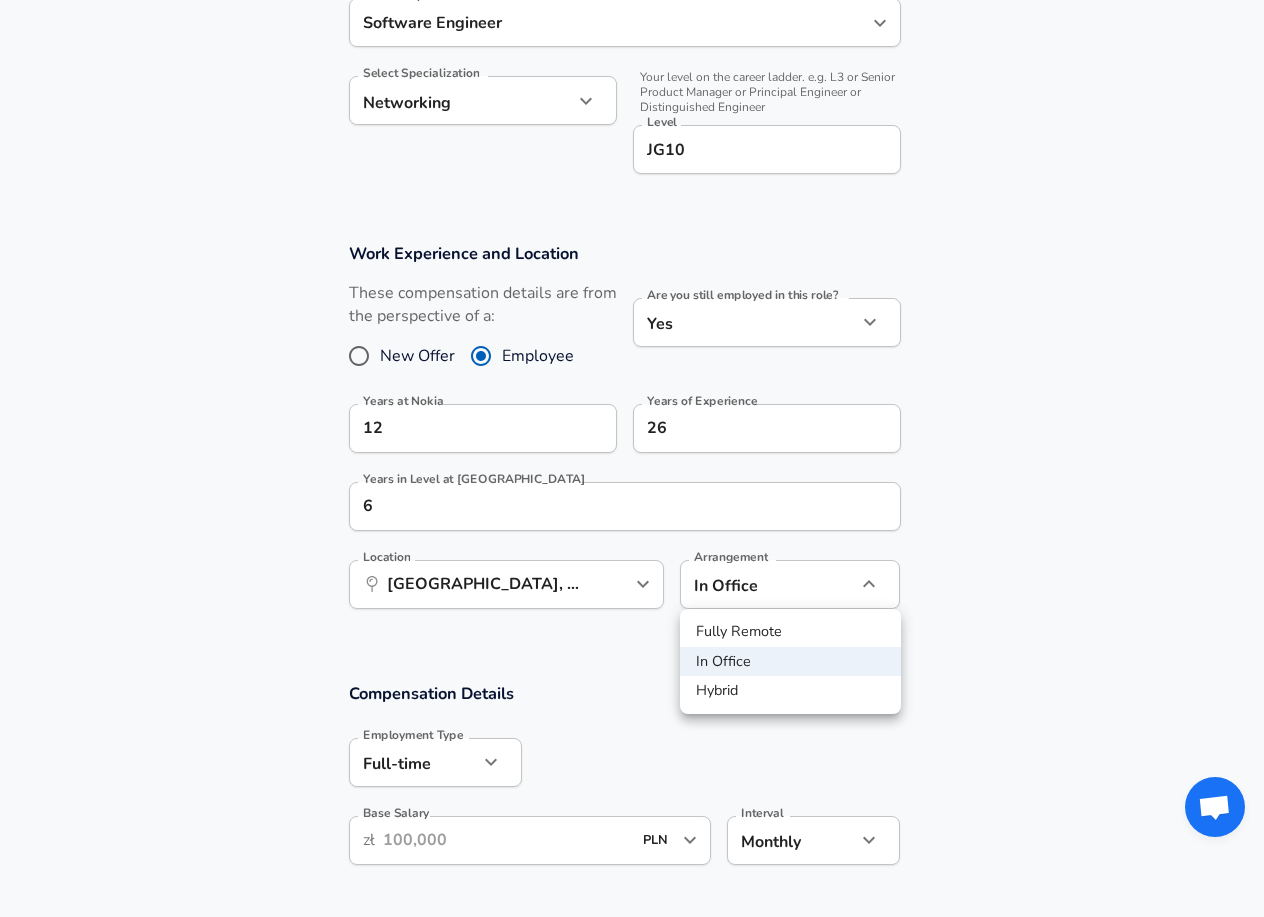click on "Hybrid" at bounding box center (790, 691) 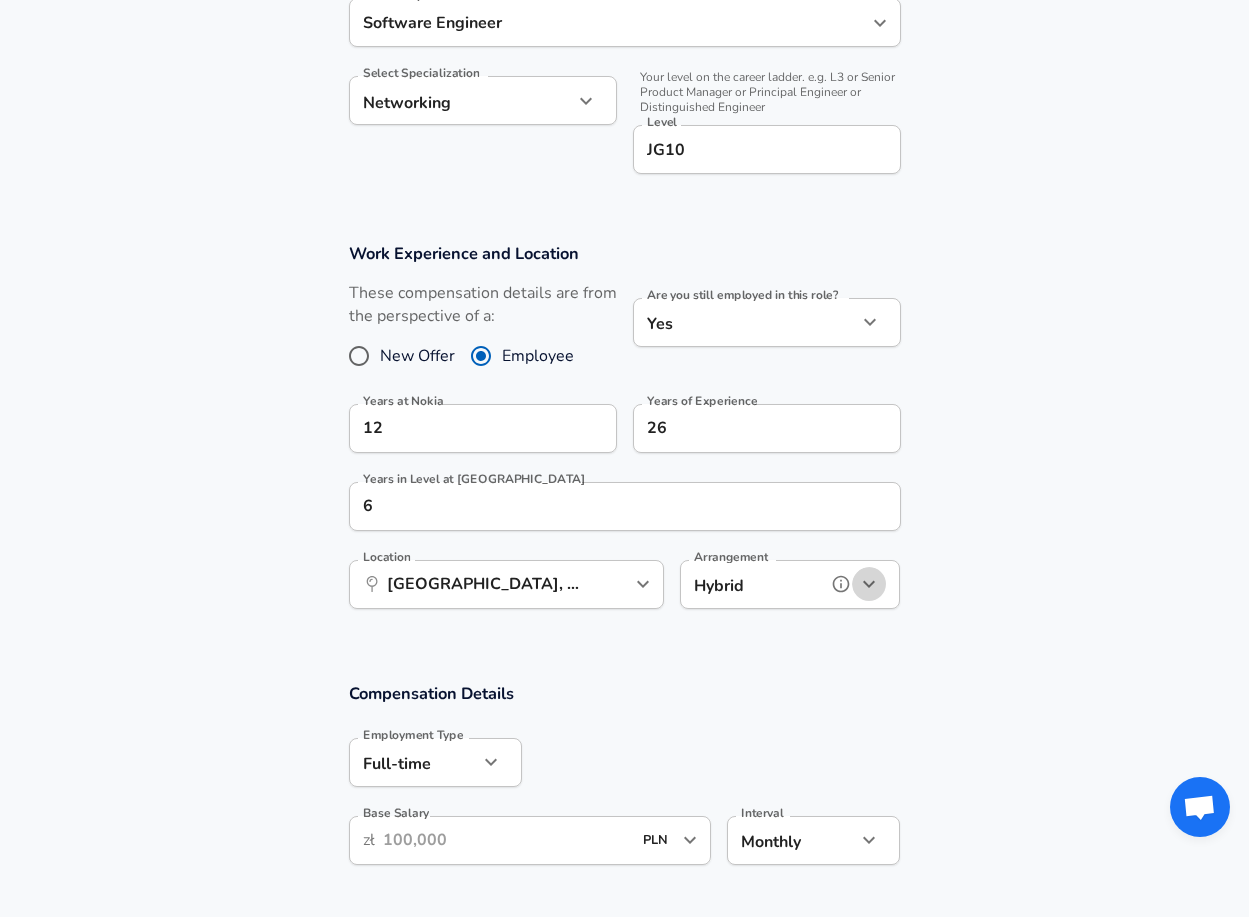 click 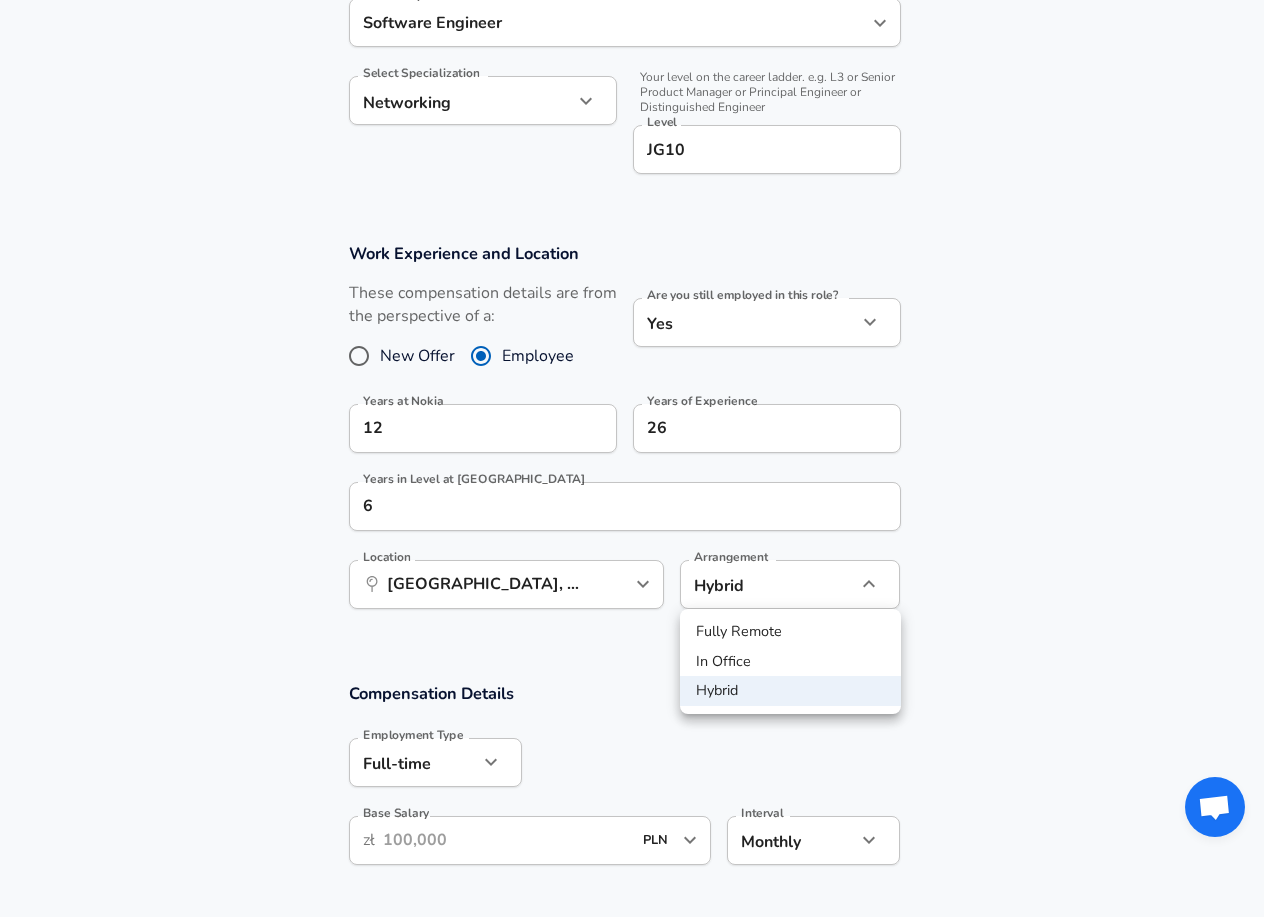 click on "Fully Remote" at bounding box center [790, 632] 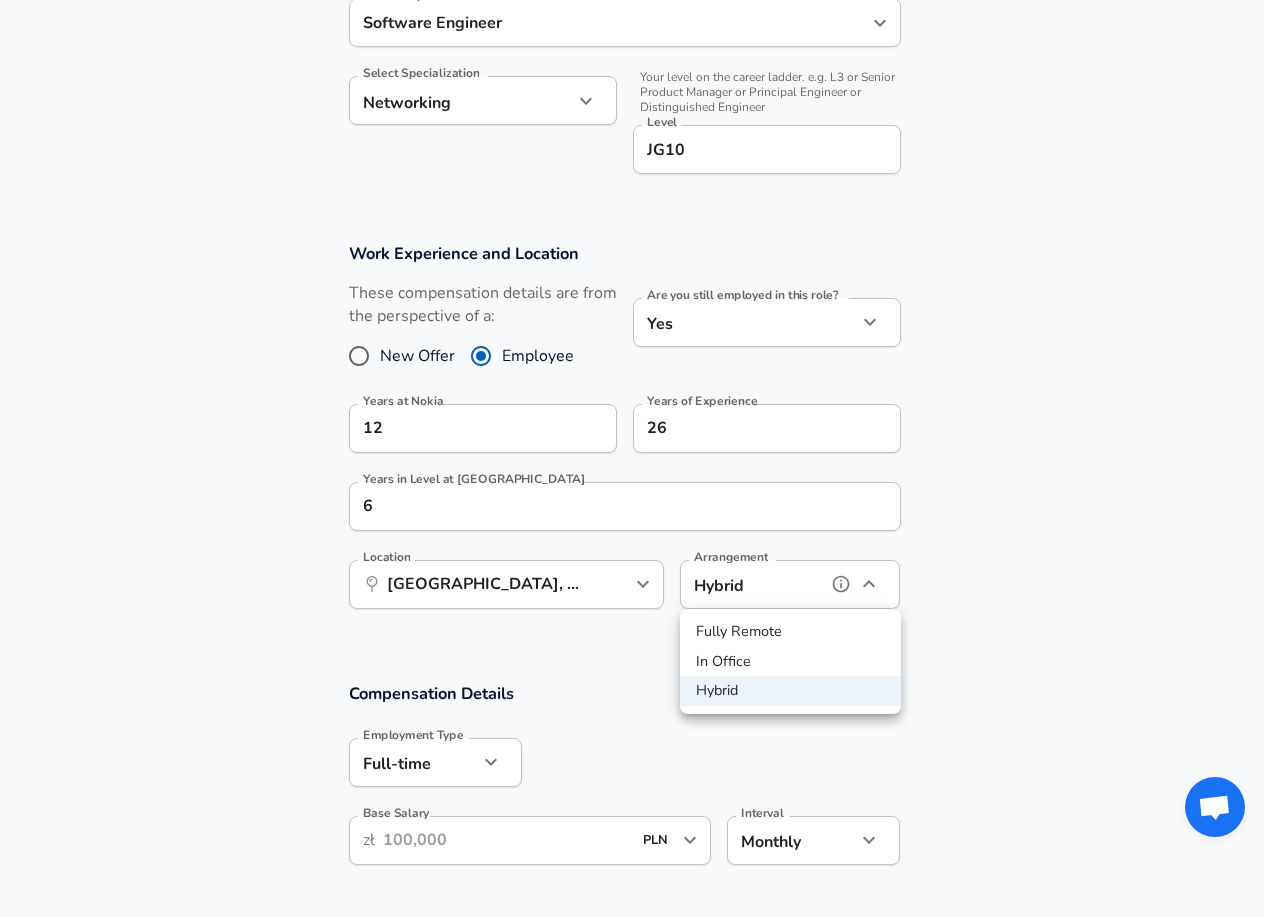 type on "remote" 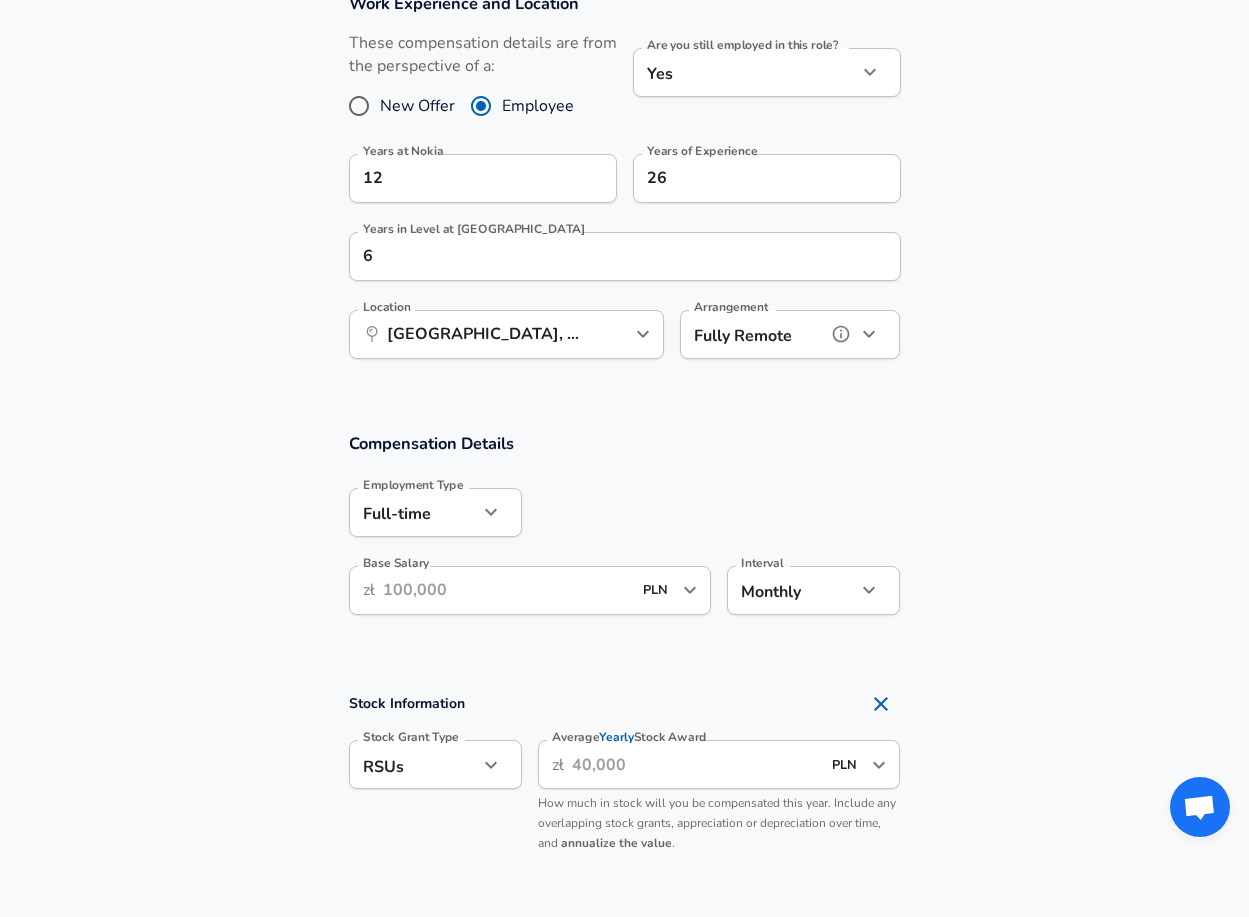 scroll, scrollTop: 1040, scrollLeft: 0, axis: vertical 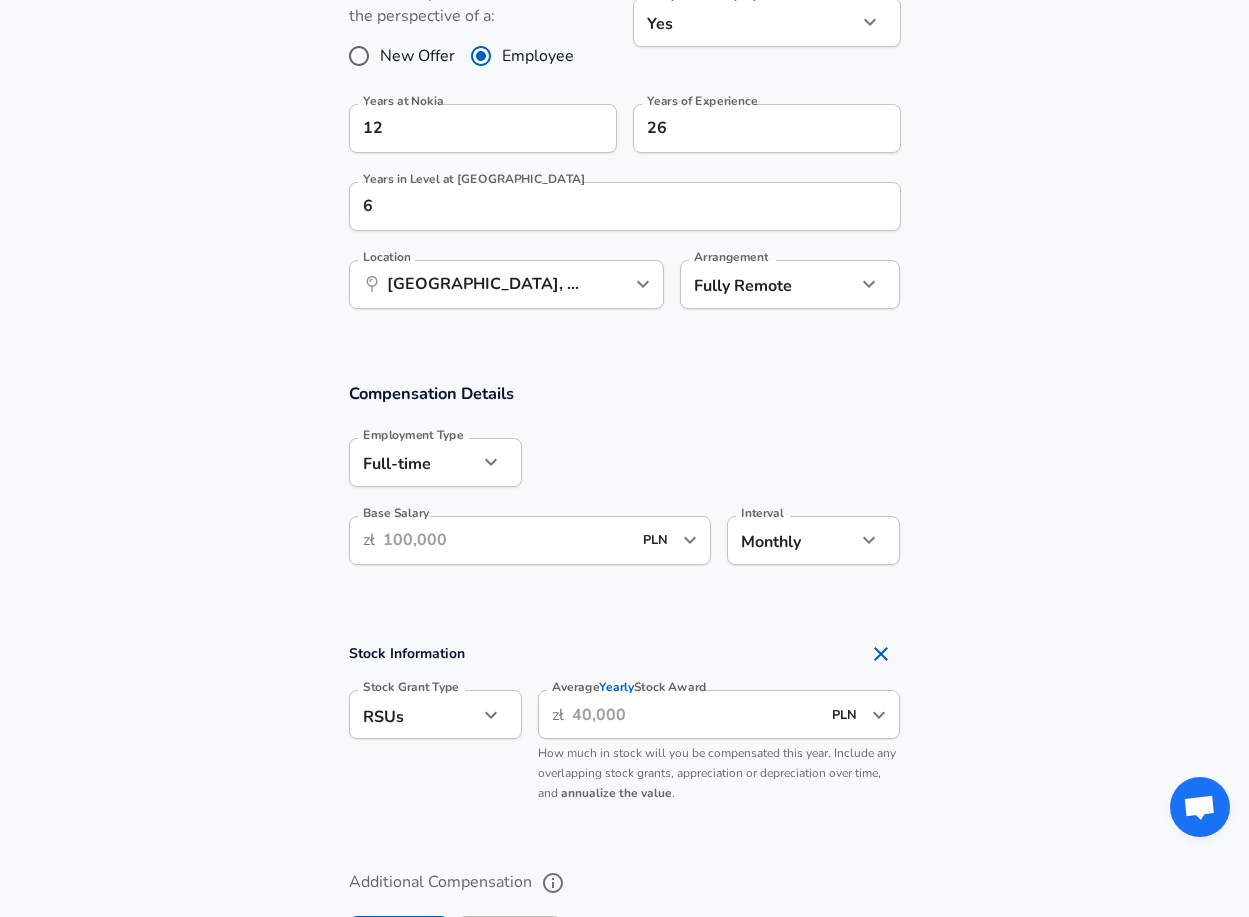 click 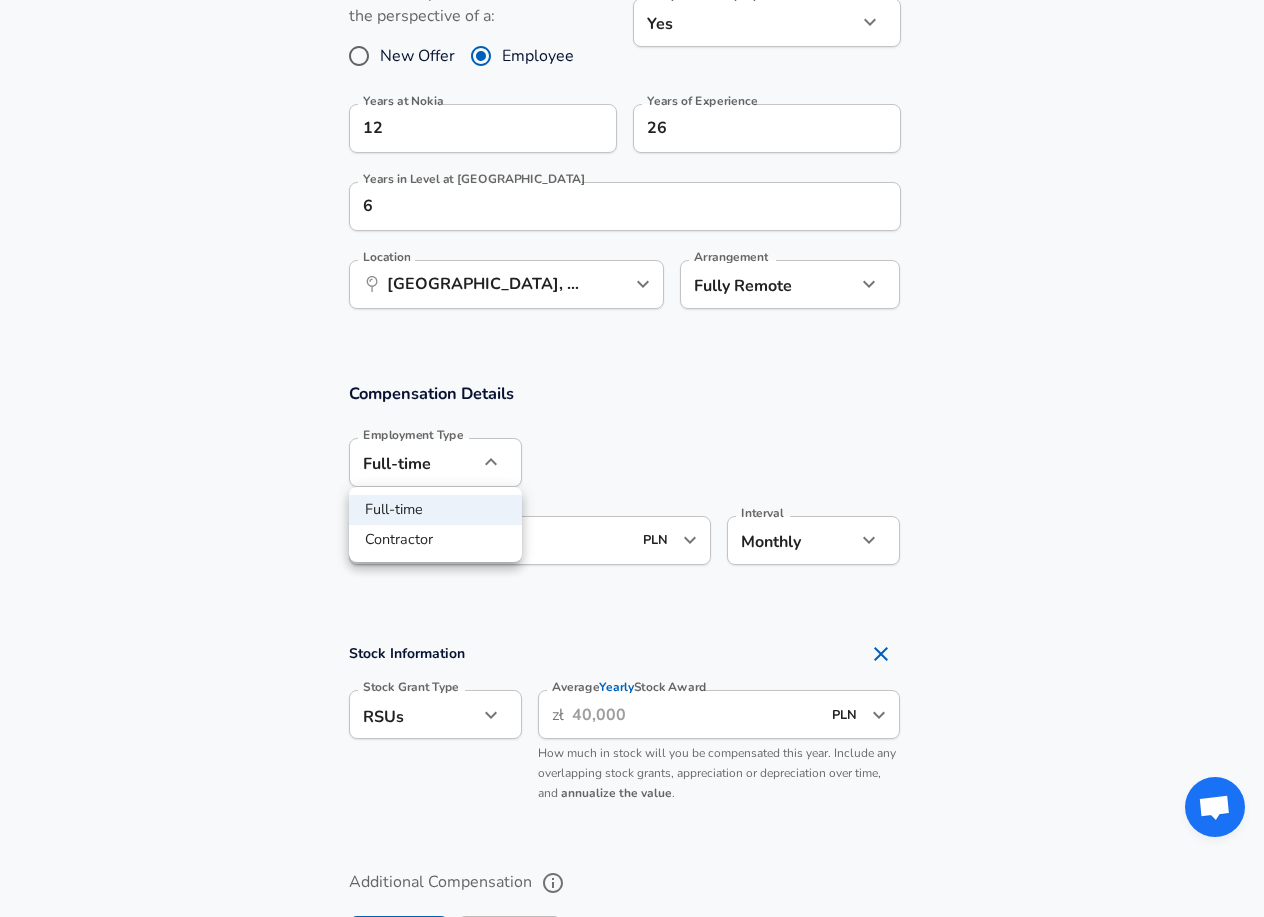 click at bounding box center (632, 458) 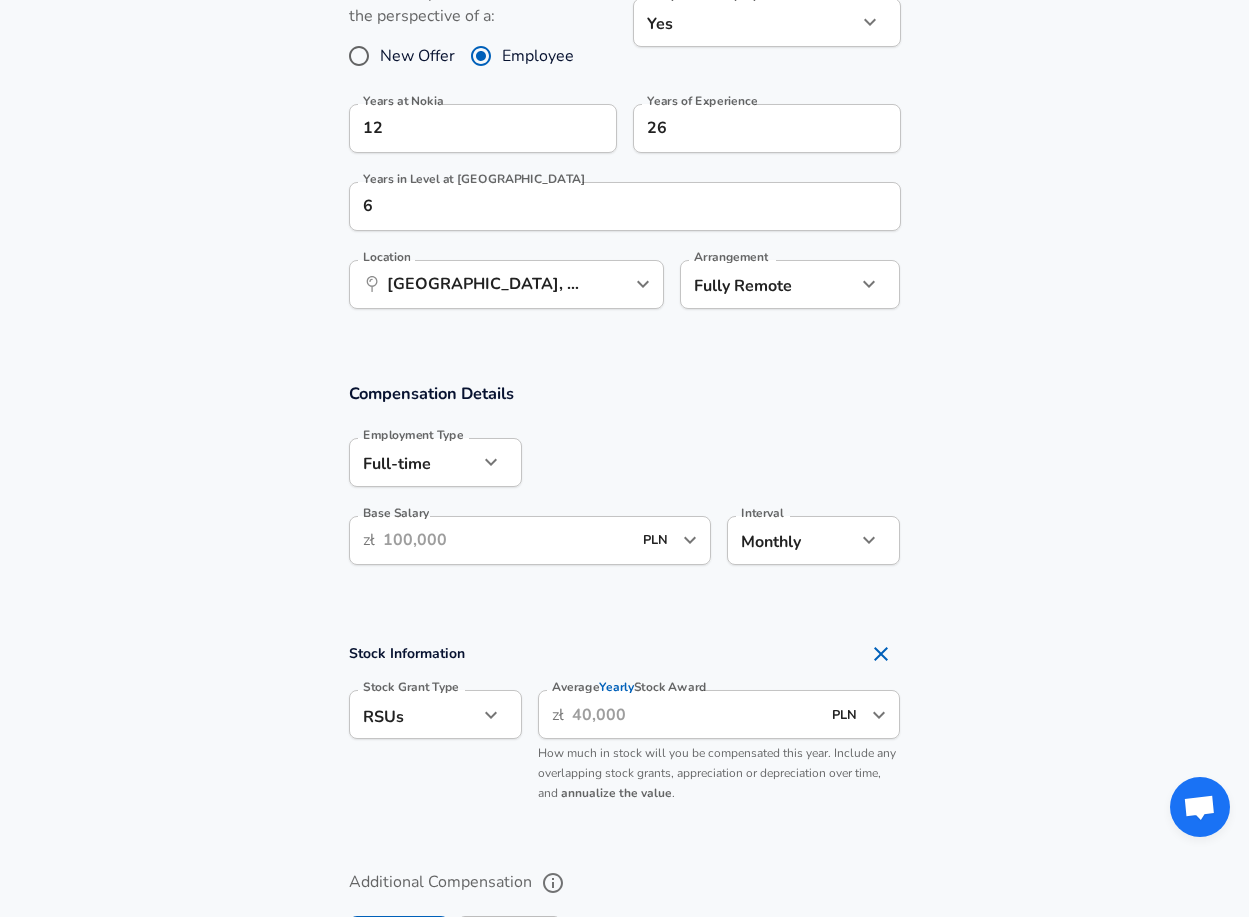 type 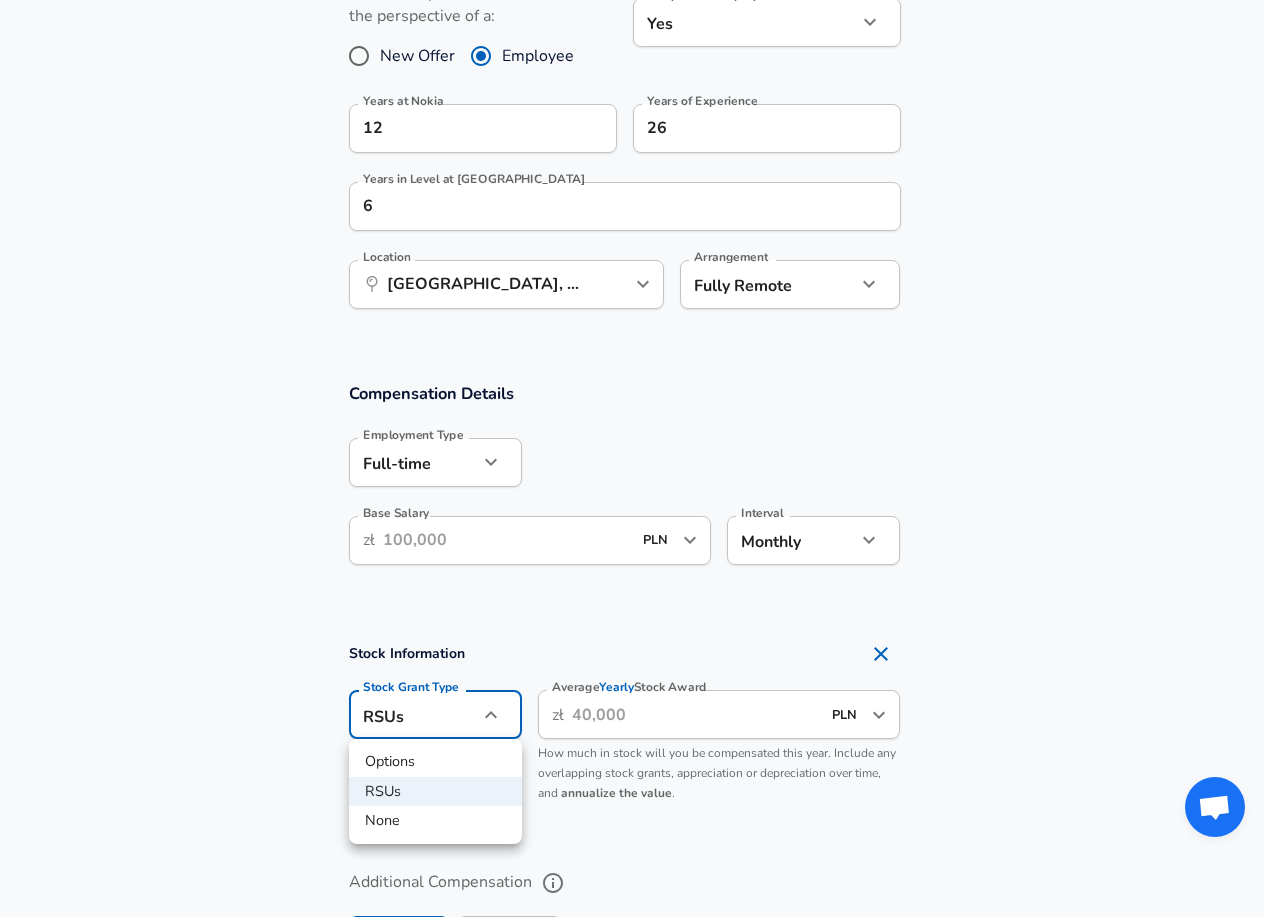 click at bounding box center [632, 458] 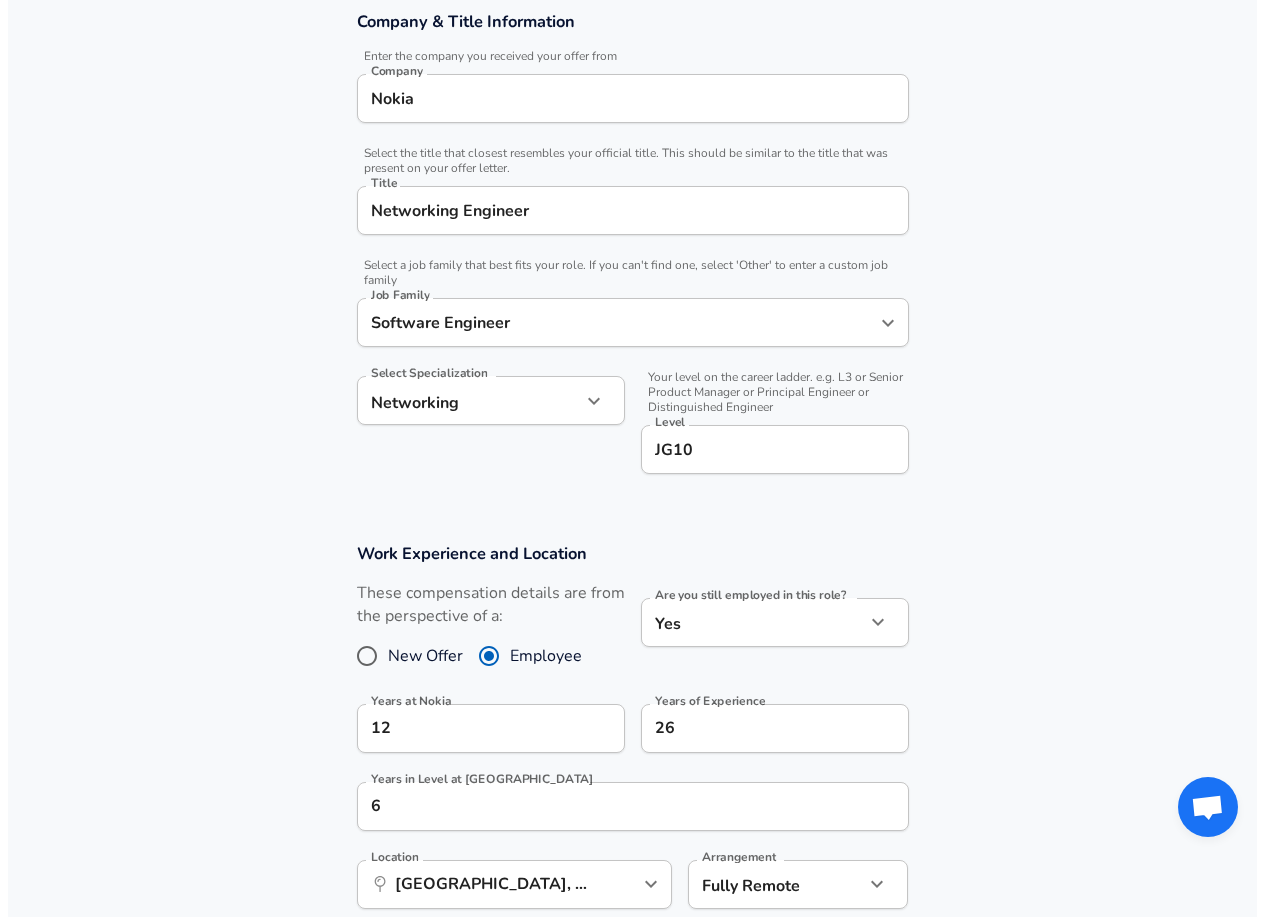 scroll, scrollTop: 0, scrollLeft: 0, axis: both 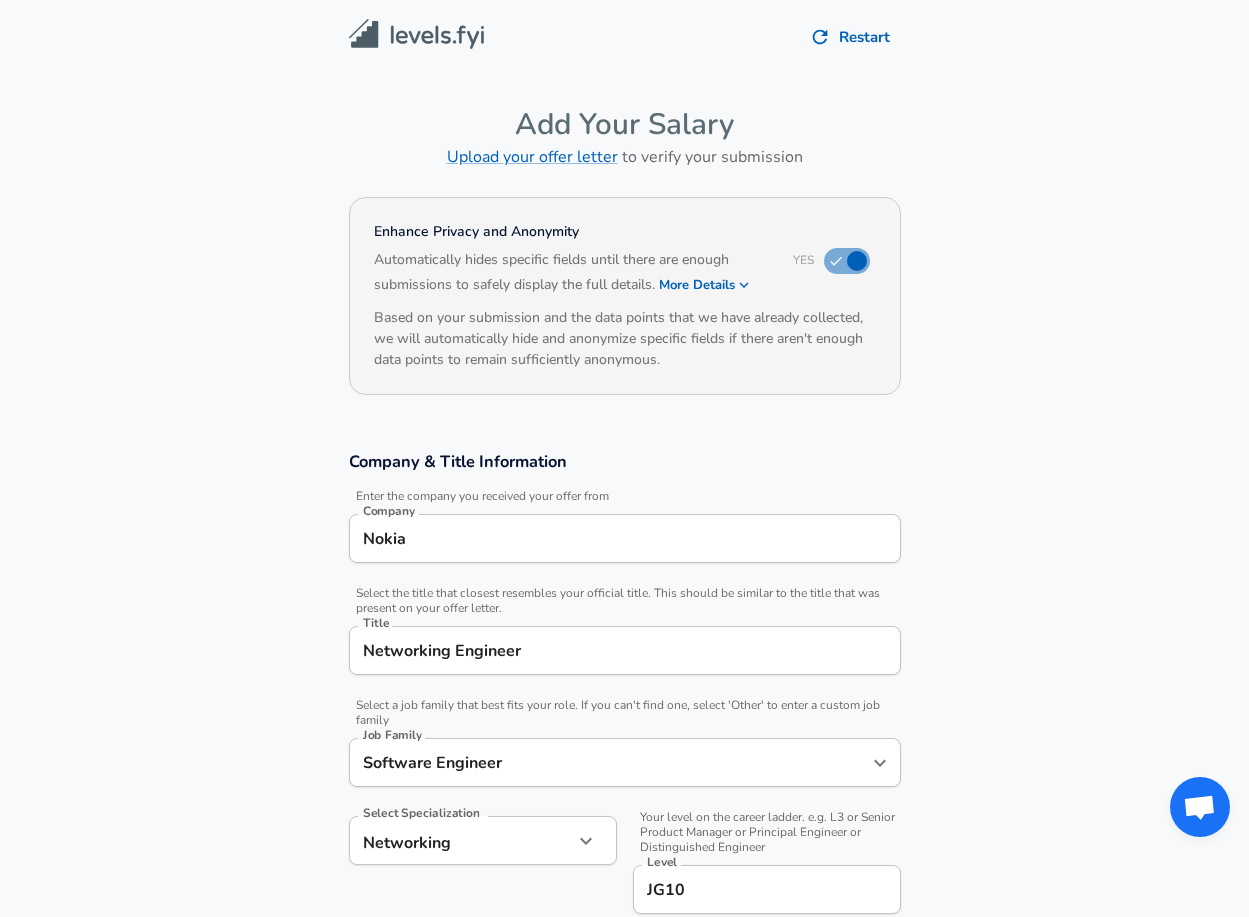 click on "Restart" at bounding box center (851, 37) 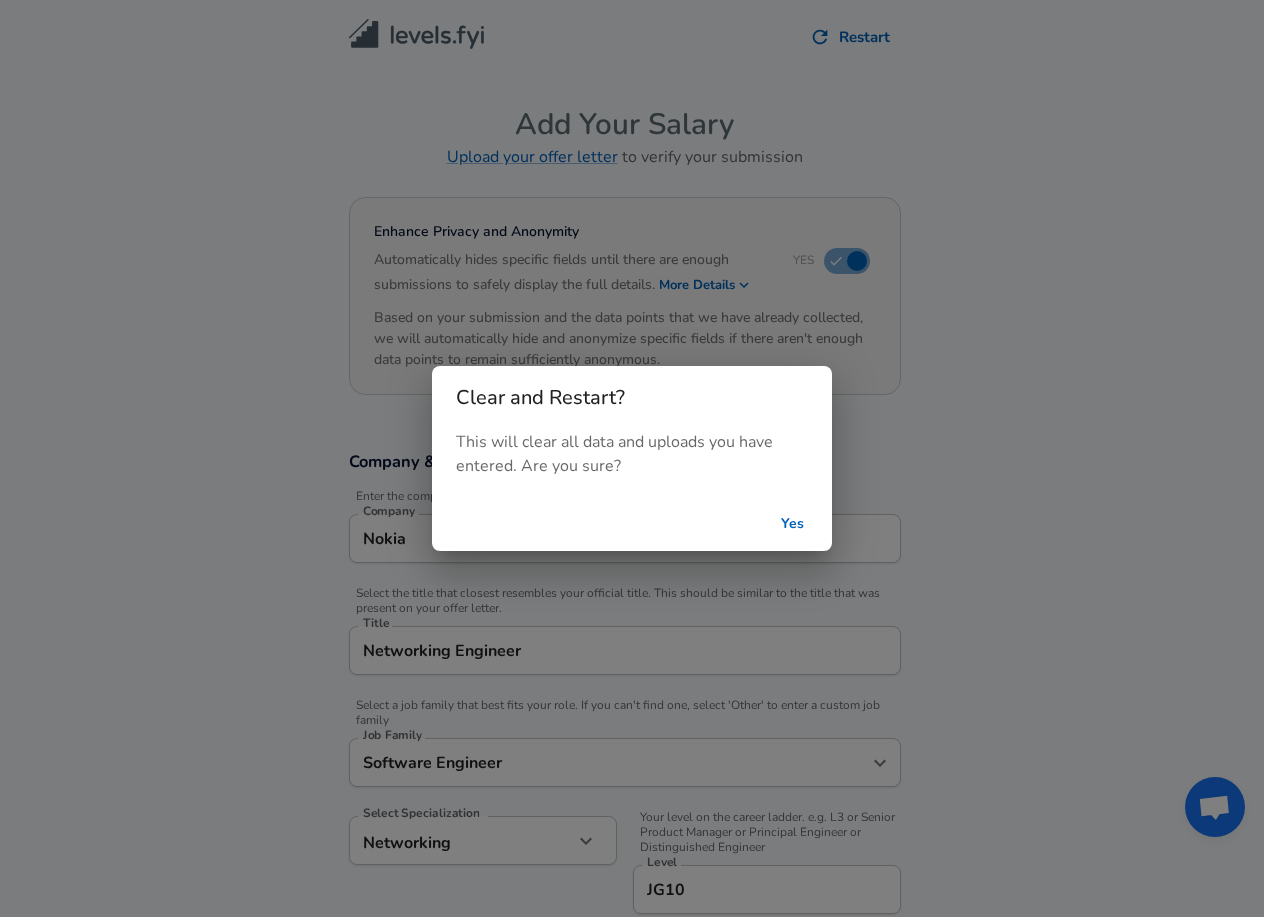 click on "Yes" at bounding box center (792, 524) 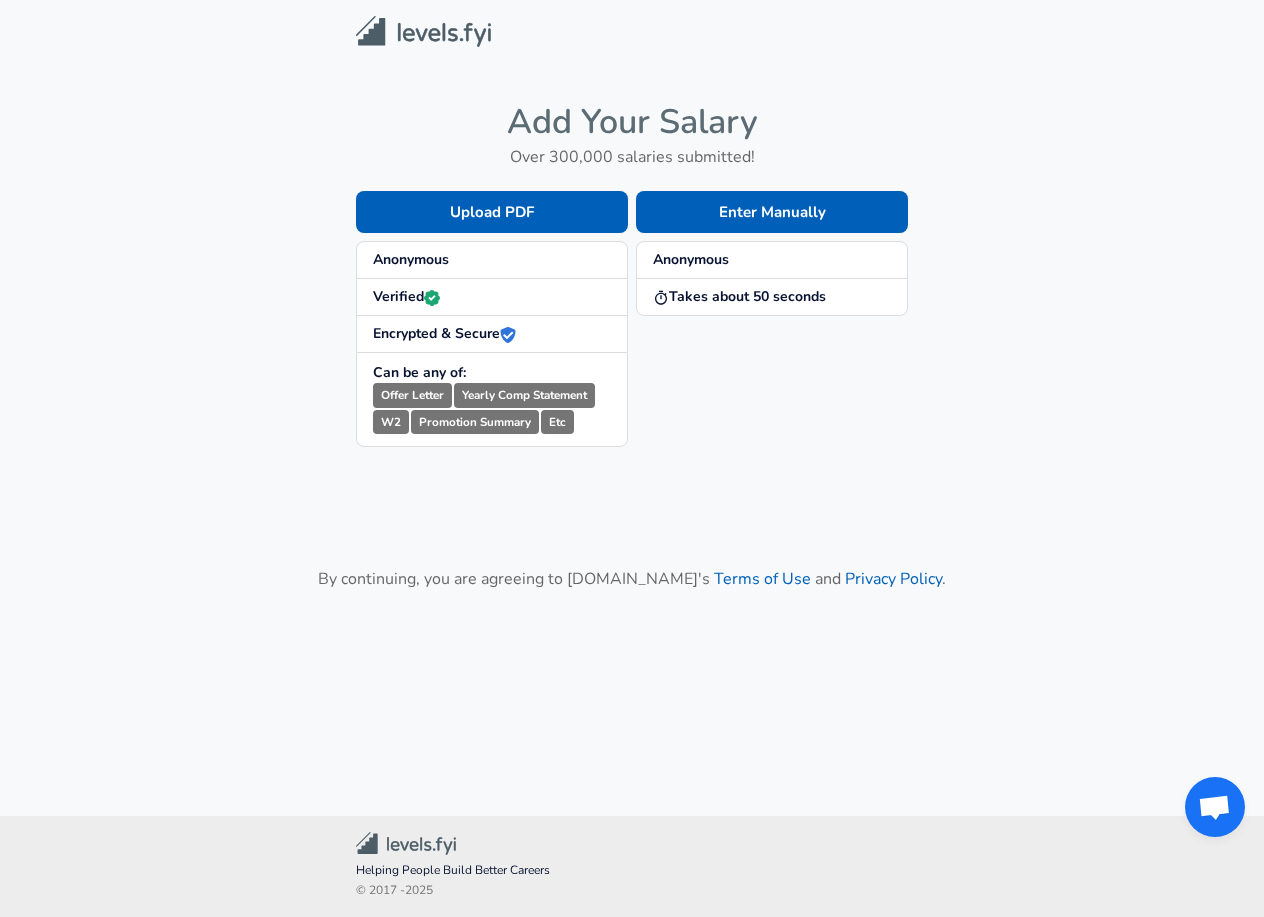 click at bounding box center [423, 31] 